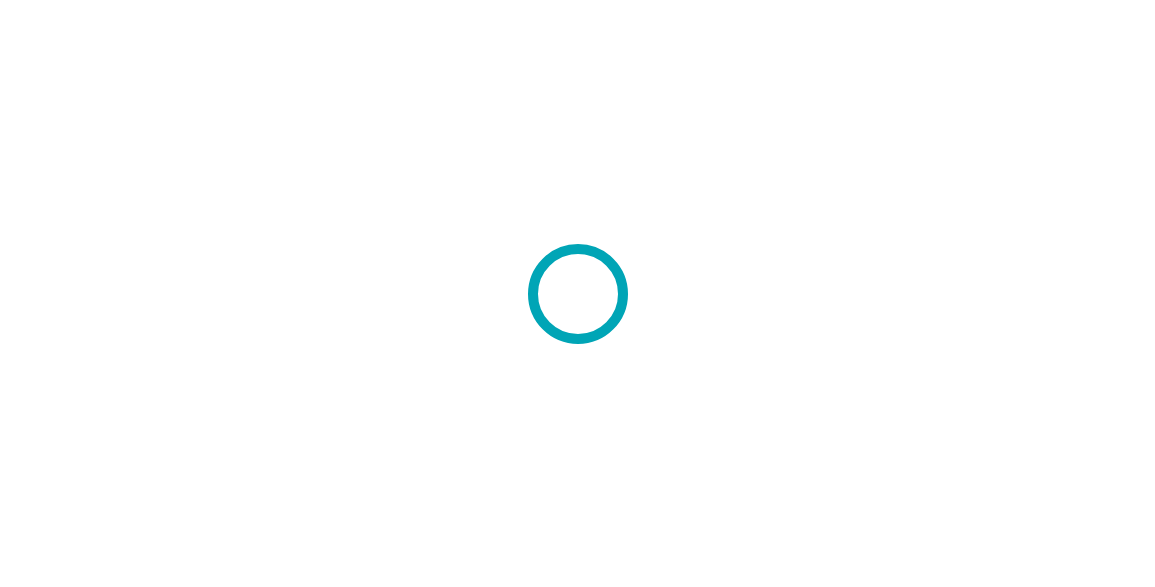 scroll, scrollTop: 0, scrollLeft: 0, axis: both 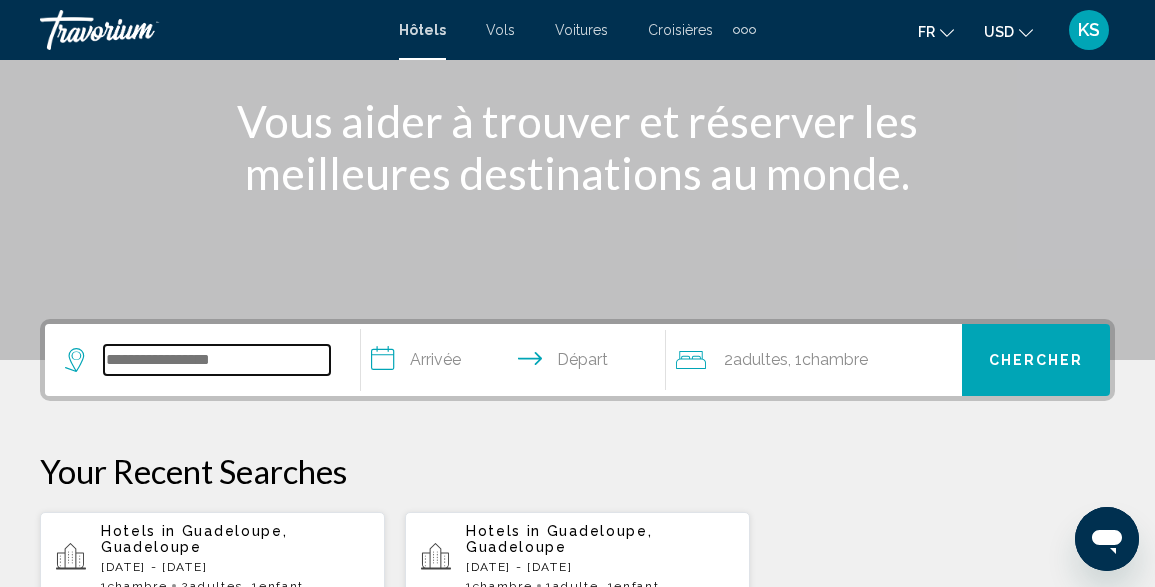 click at bounding box center (217, 360) 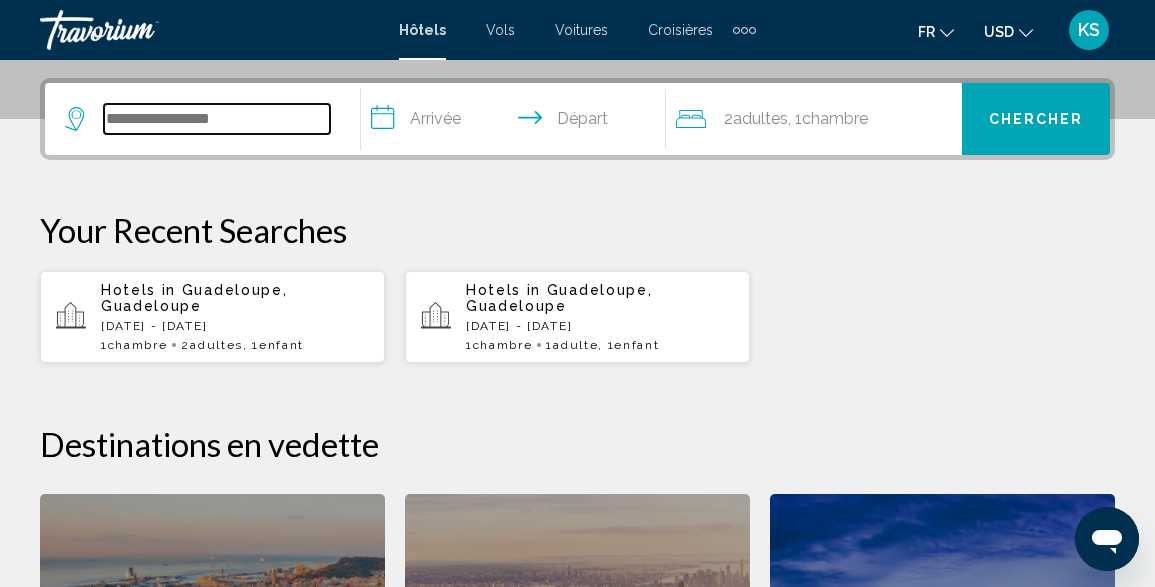scroll, scrollTop: 494, scrollLeft: 0, axis: vertical 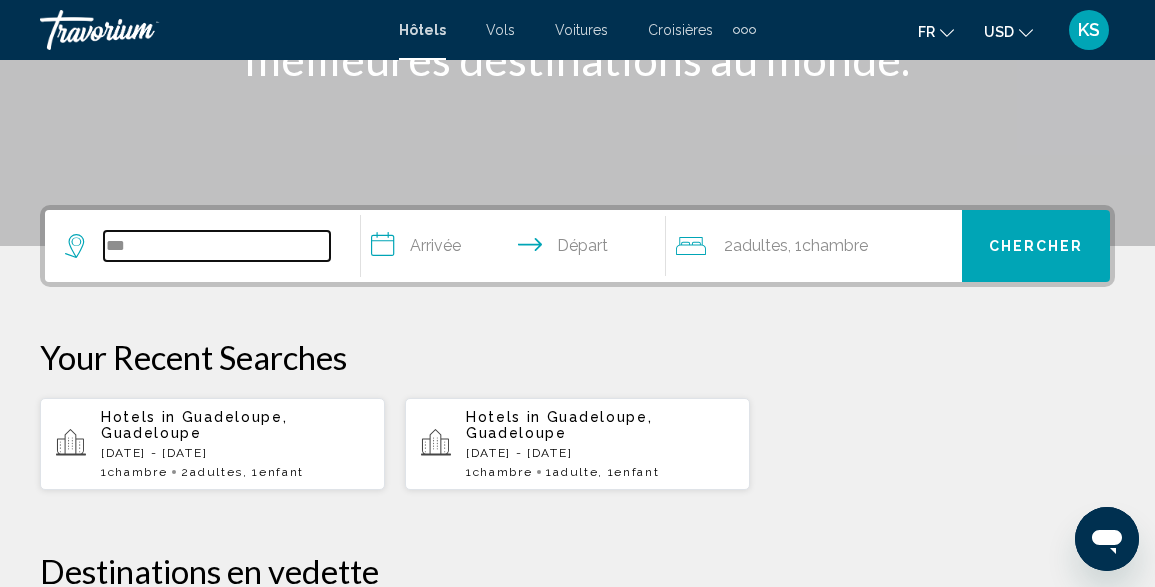 click on "***" at bounding box center (217, 246) 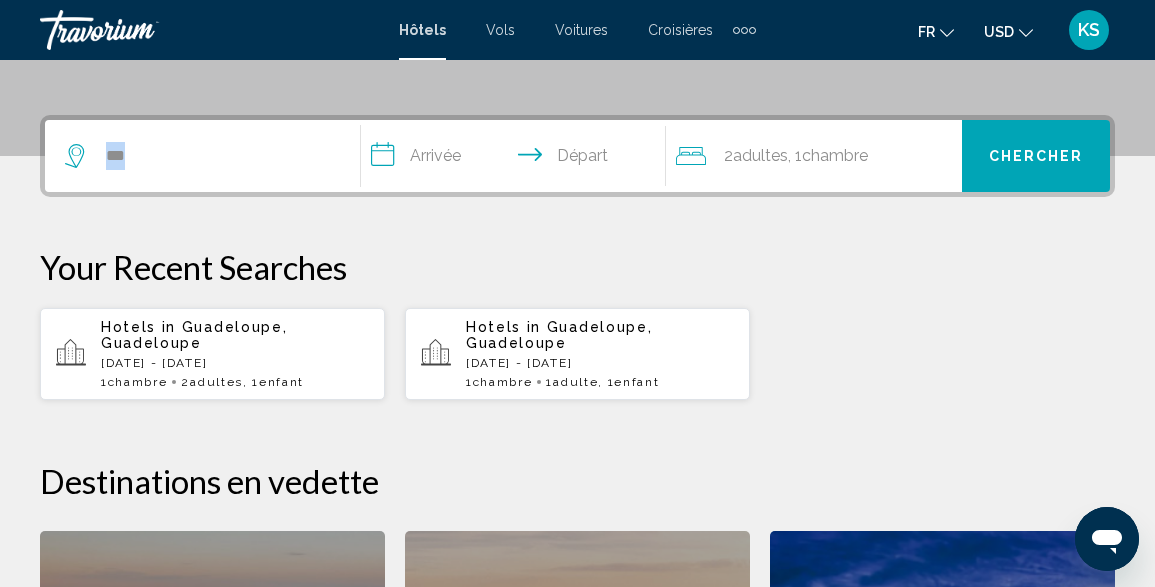 click on "**********" at bounding box center (577, 560) 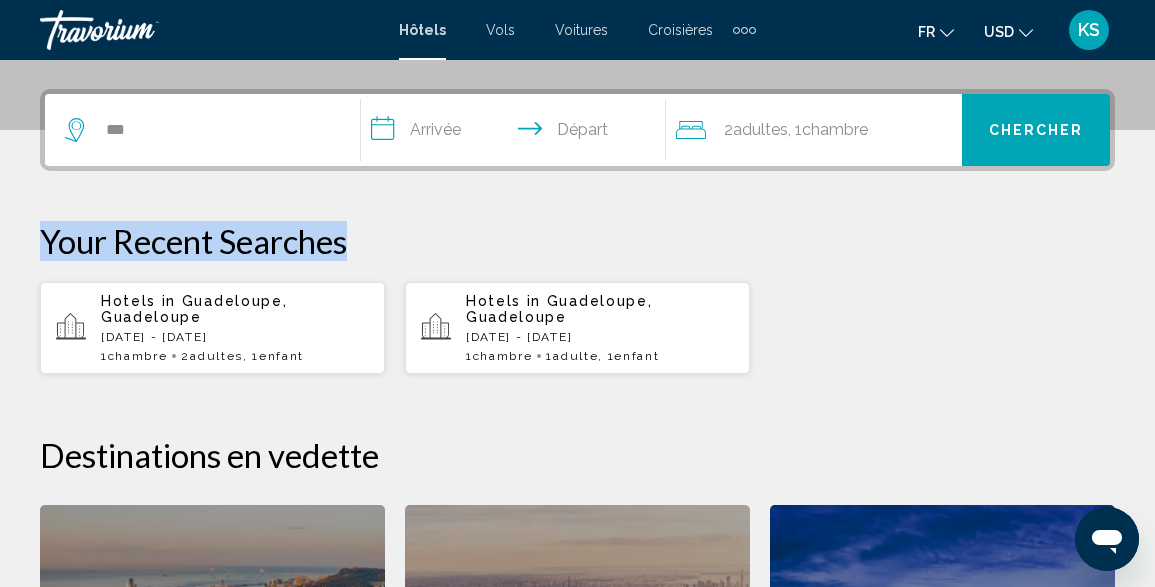 scroll, scrollTop: 494, scrollLeft: 0, axis: vertical 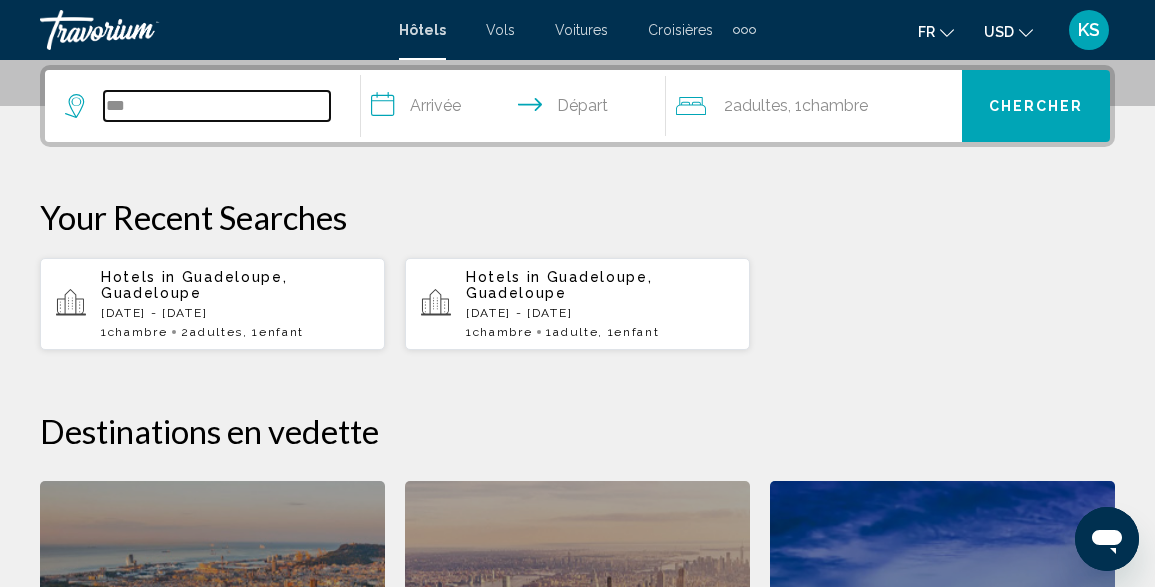 click on "***" at bounding box center [217, 106] 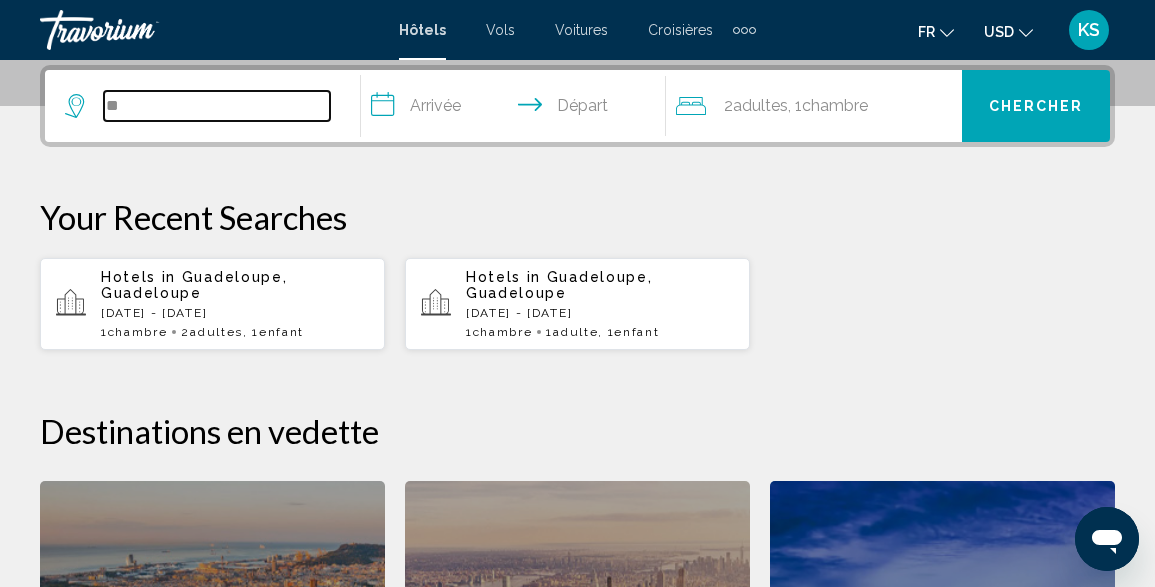 type on "*" 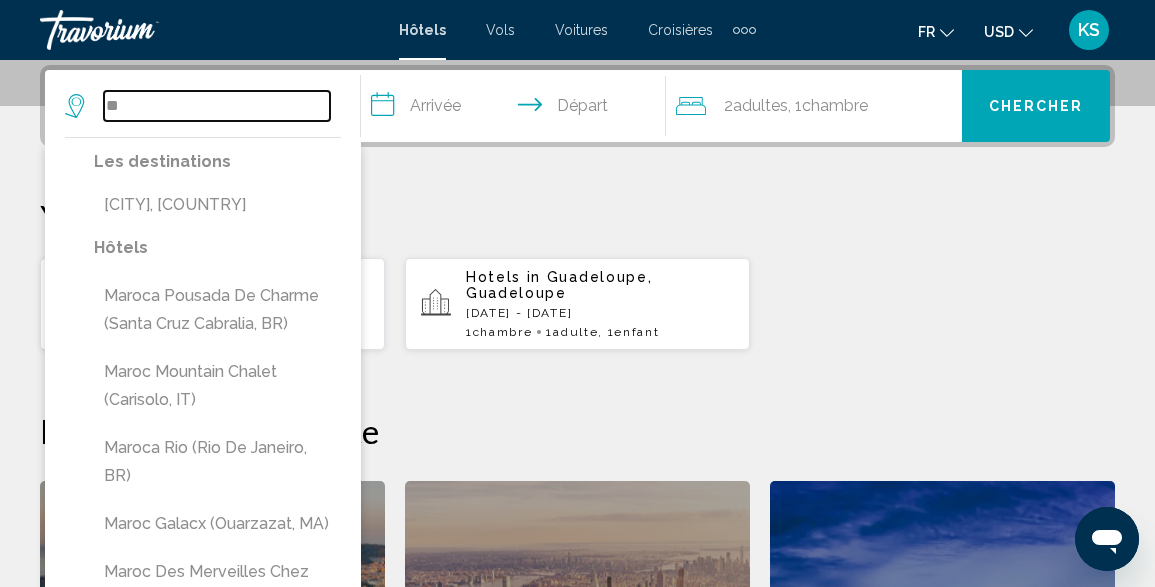 type on "*" 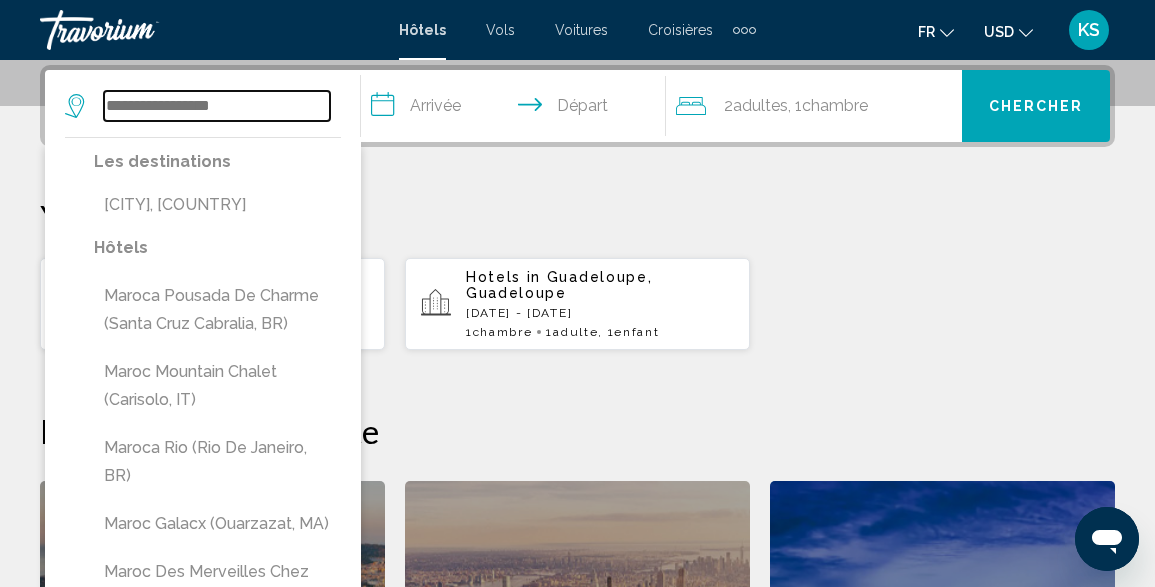 type on "*" 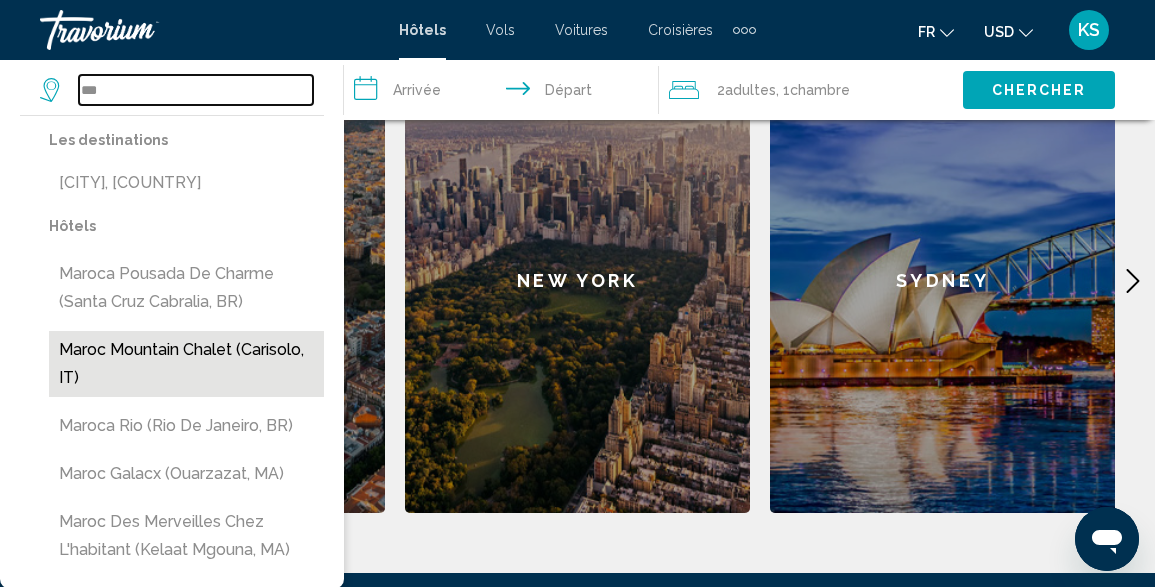 scroll, scrollTop: 923, scrollLeft: 0, axis: vertical 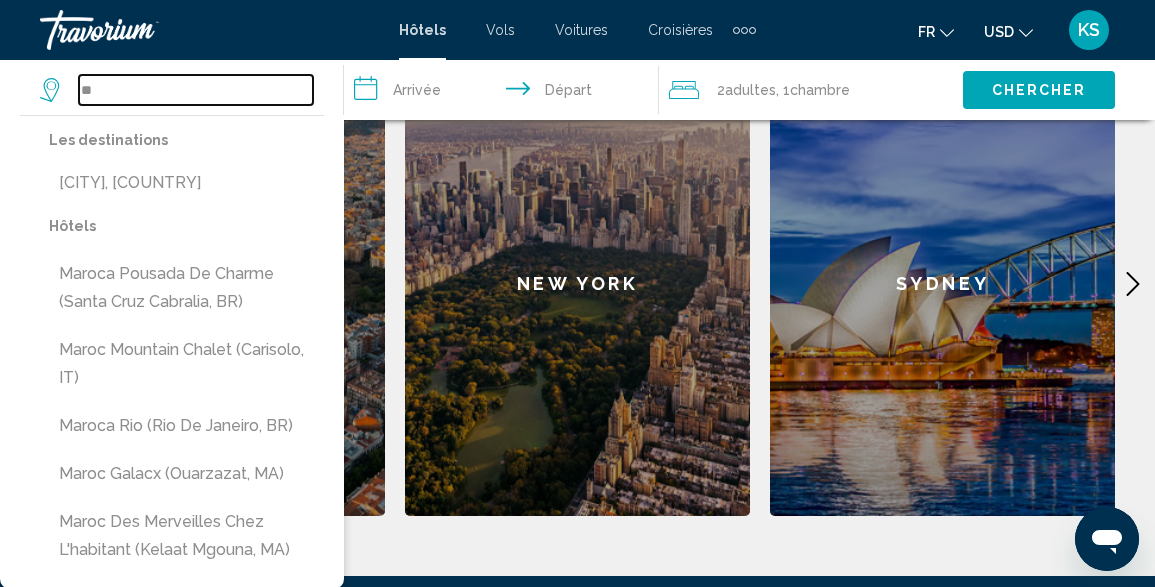 type on "*" 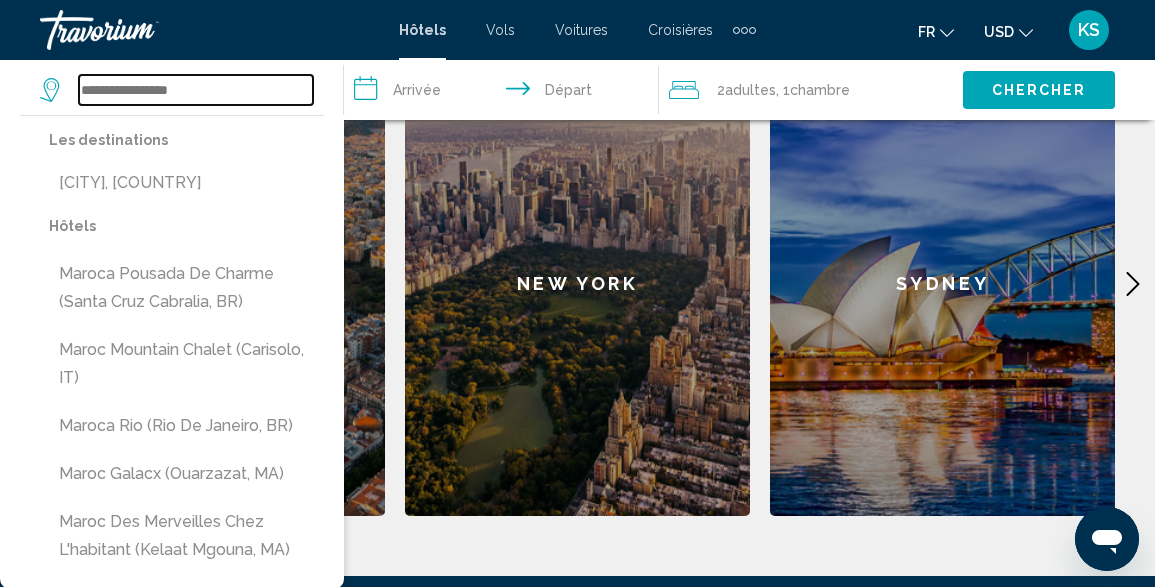 click at bounding box center [196, 90] 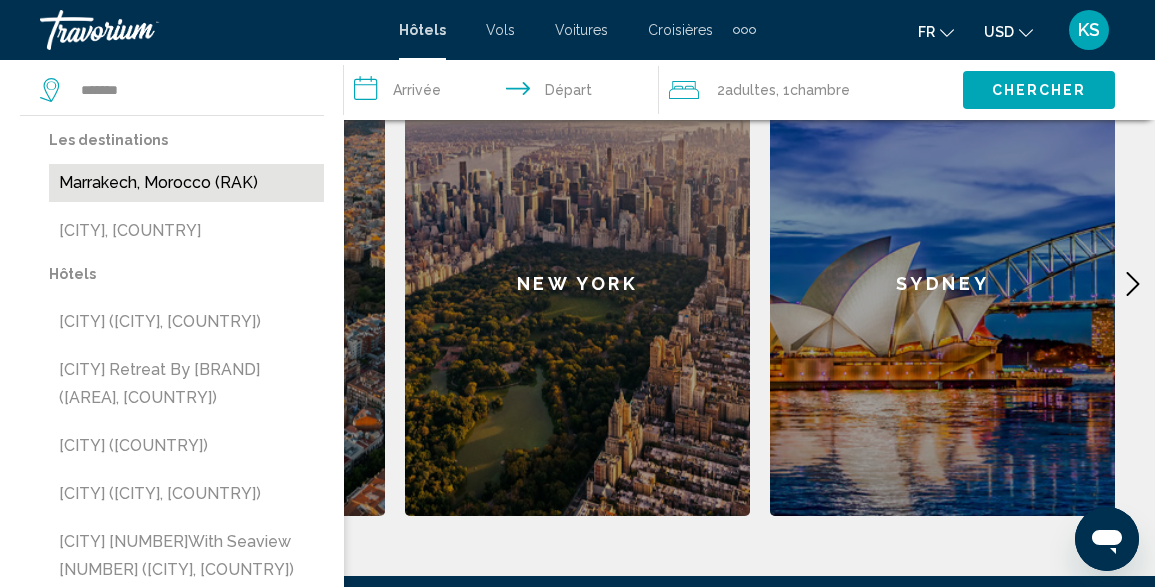 click on "Marrakech, Morocco (RAK)" at bounding box center (186, 183) 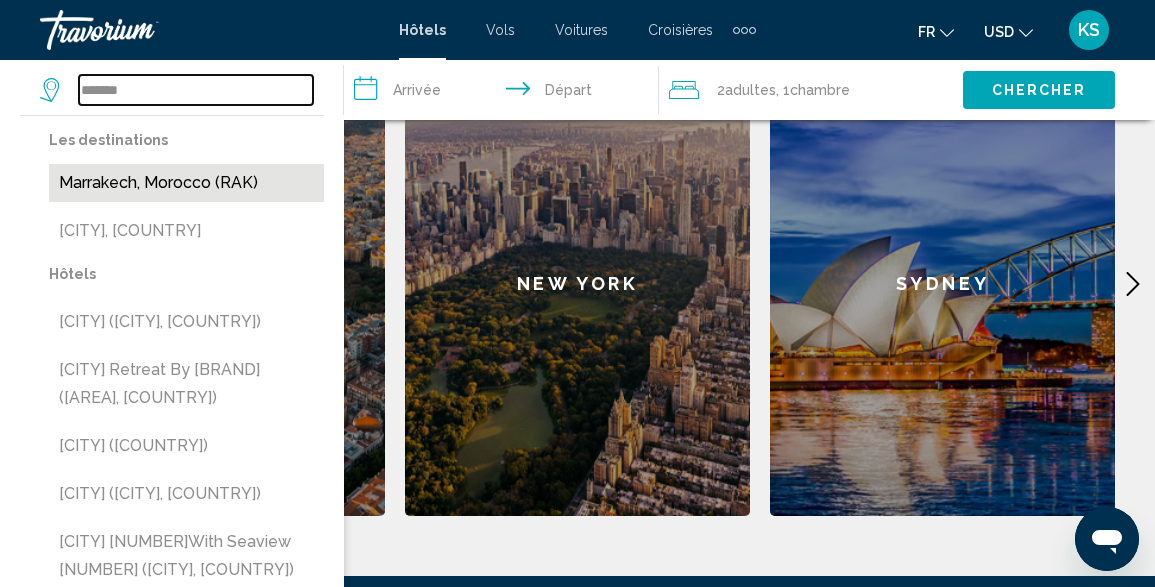 type on "**********" 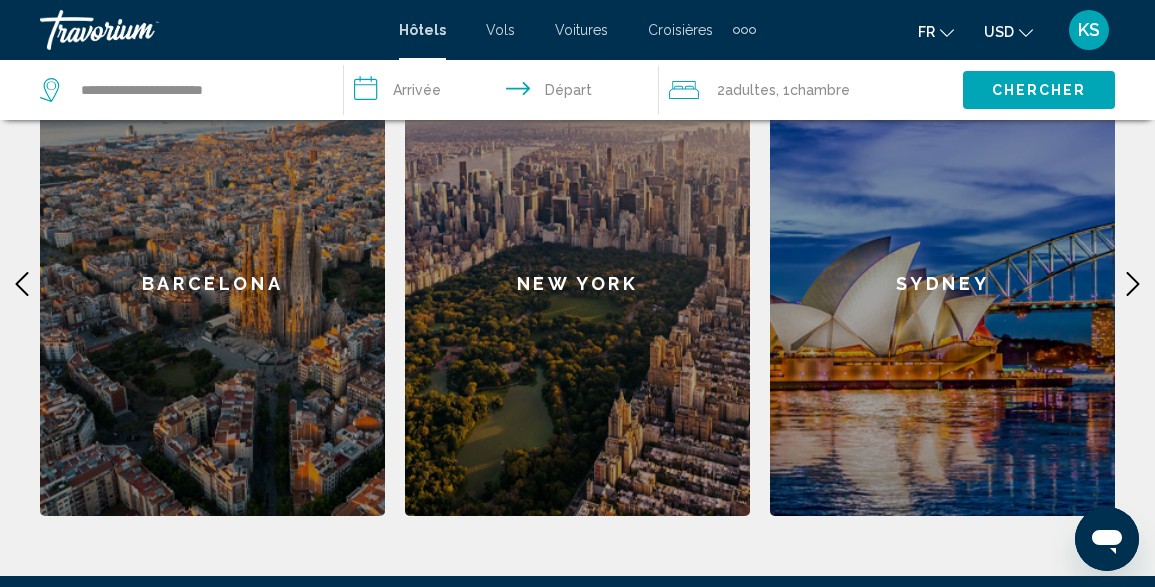 click on "**********" at bounding box center [505, 93] 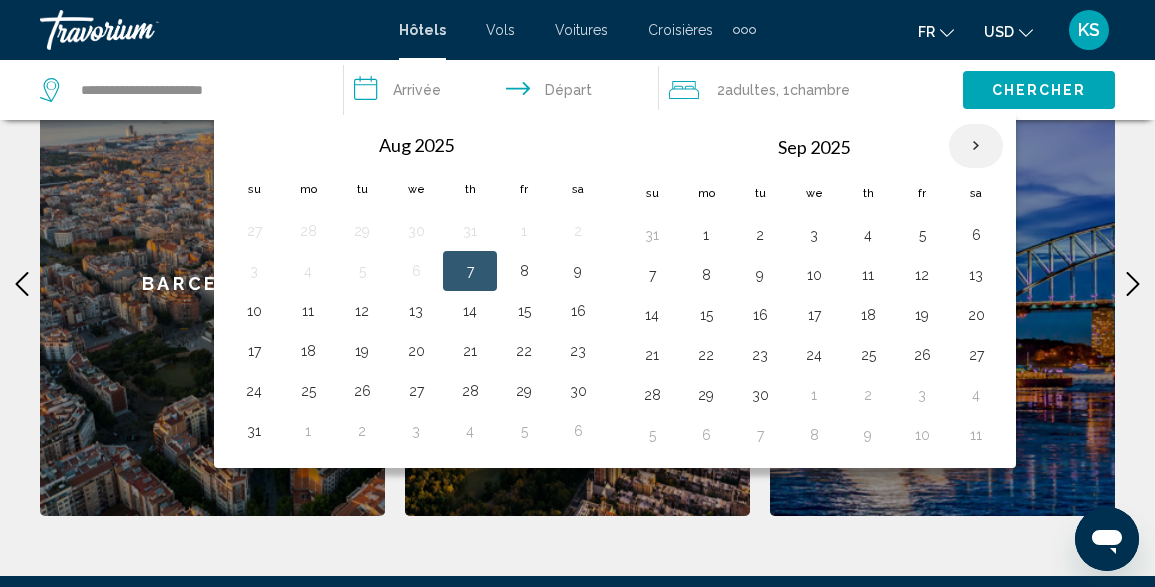 click at bounding box center (976, 146) 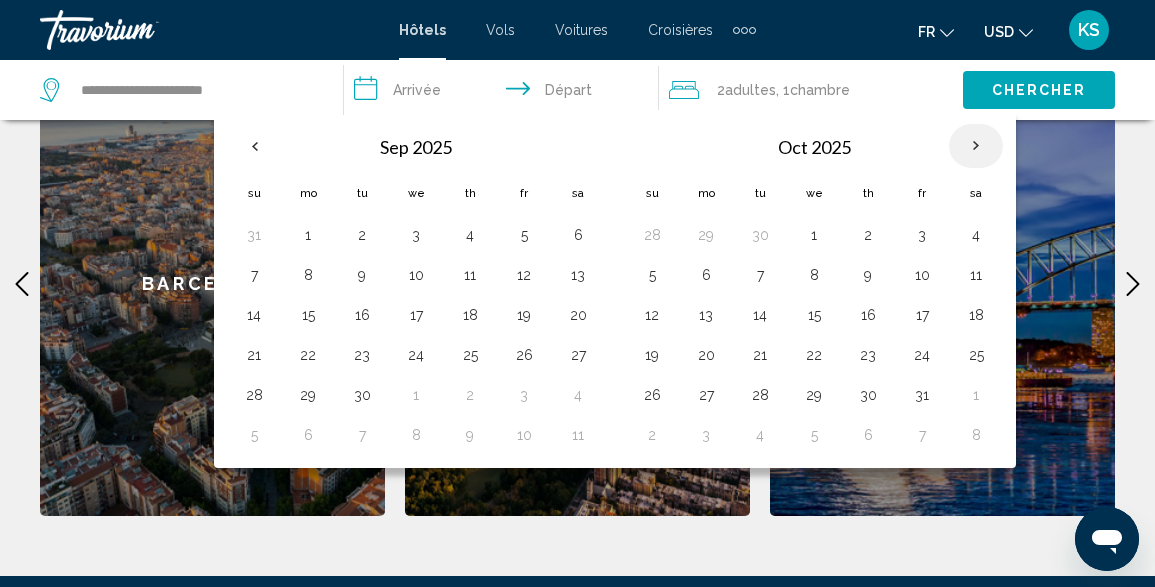 click at bounding box center (976, 146) 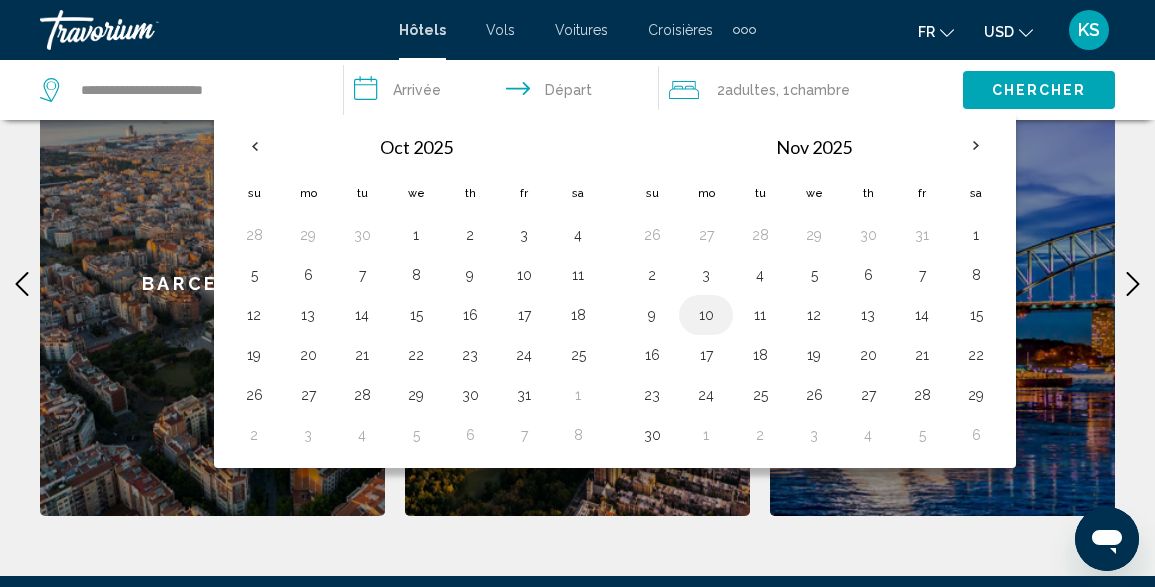 click on "10" at bounding box center [706, 315] 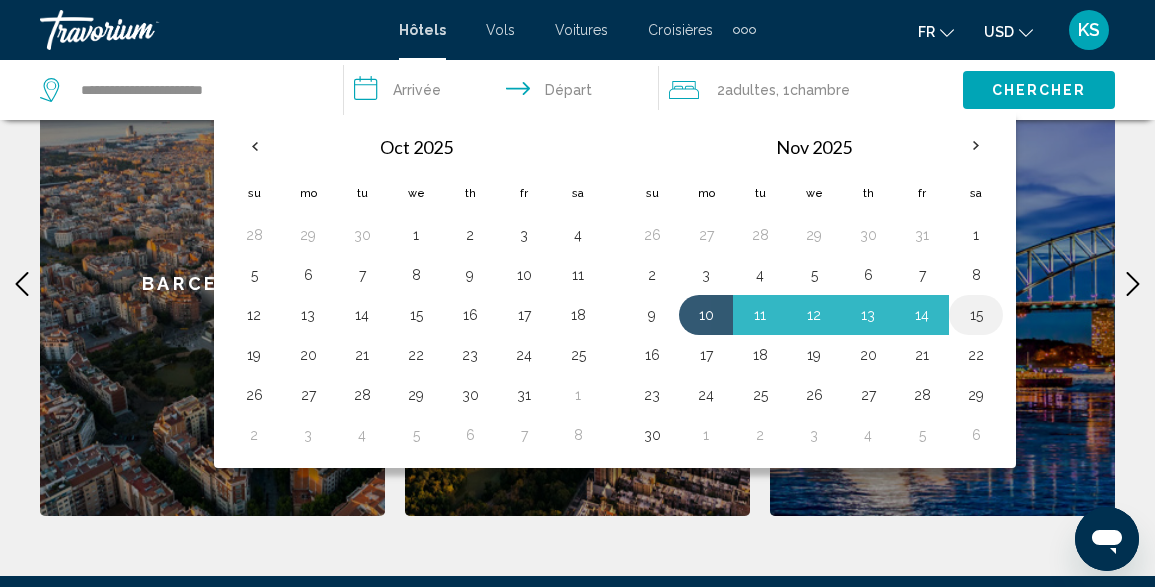 click on "15" at bounding box center (976, 315) 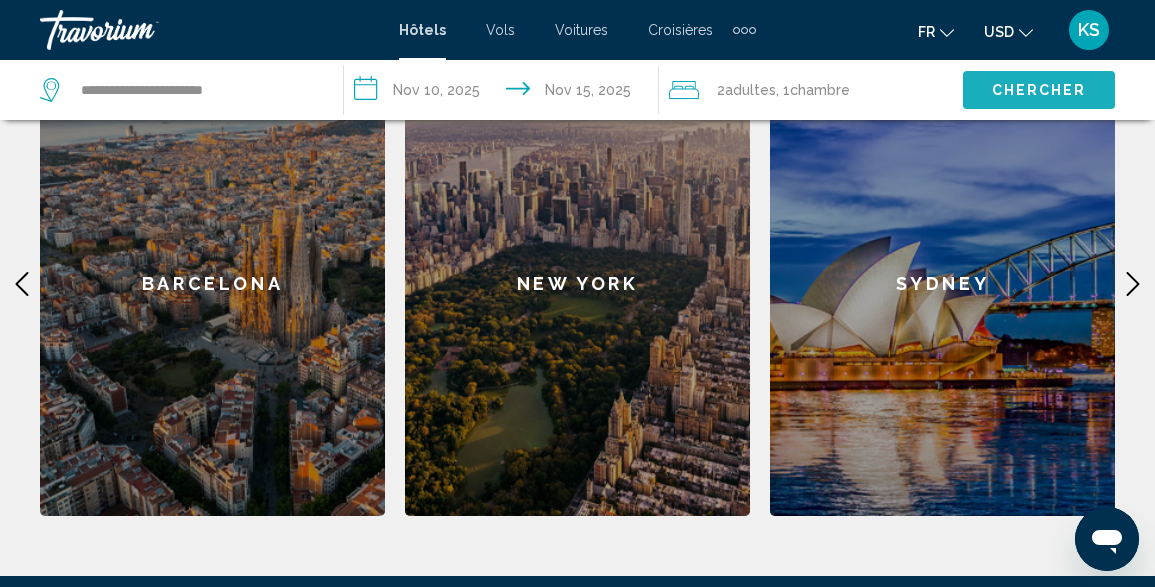 click on "Chercher" at bounding box center (1039, 89) 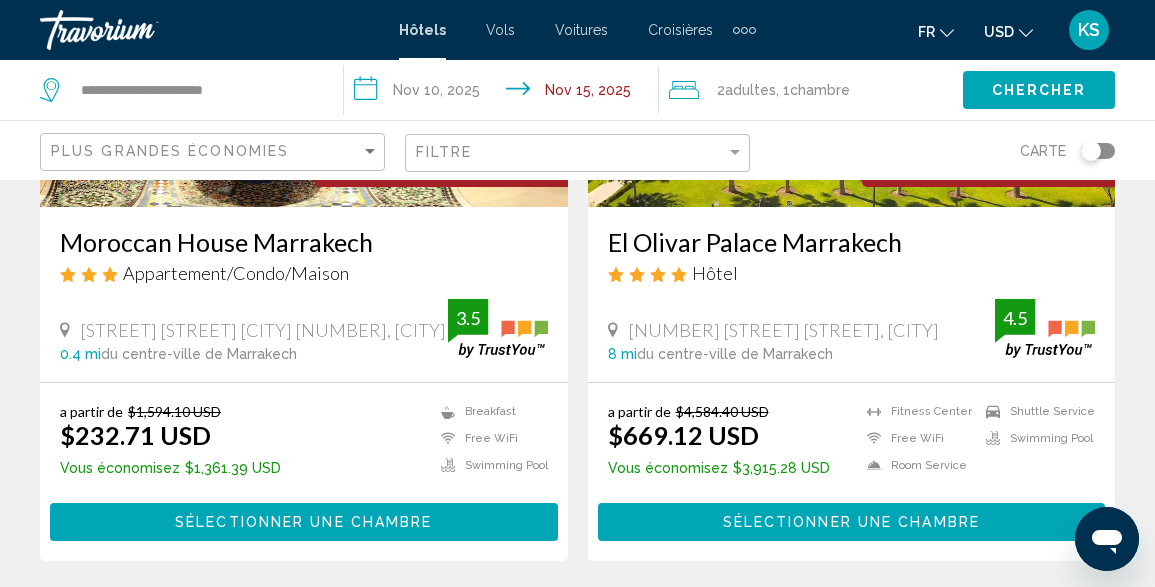 scroll, scrollTop: 367, scrollLeft: 0, axis: vertical 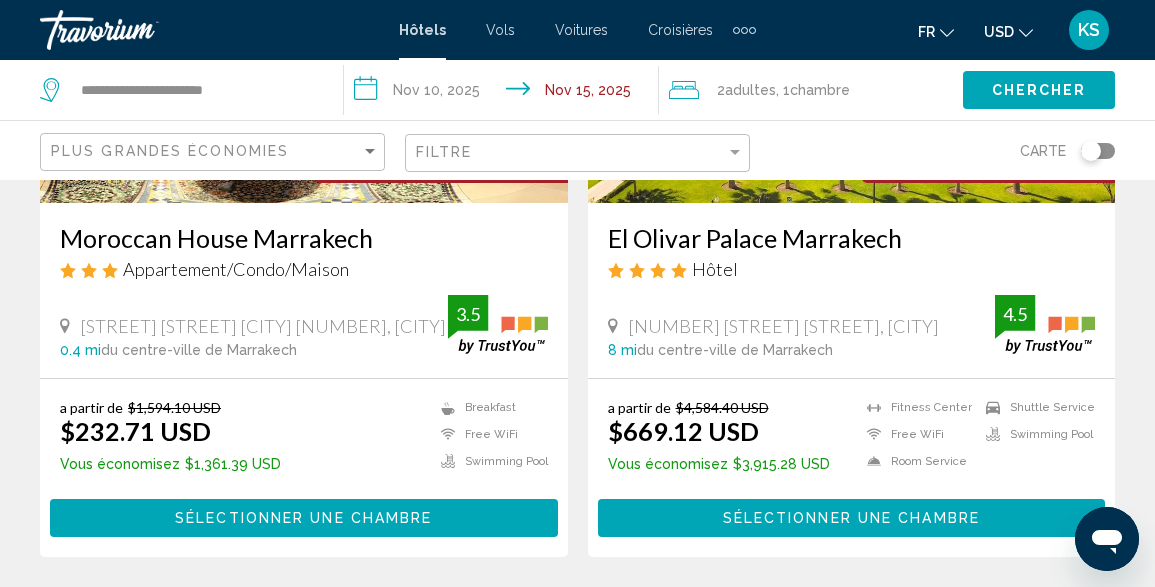 click on "fr
English Español Français Italiano Português русский USD
USD ($) MXN (Mex$) CAD (Can$) GBP (£) EUR (€) AUD (A$) NZD (NZ$) CNY (CN¥)" 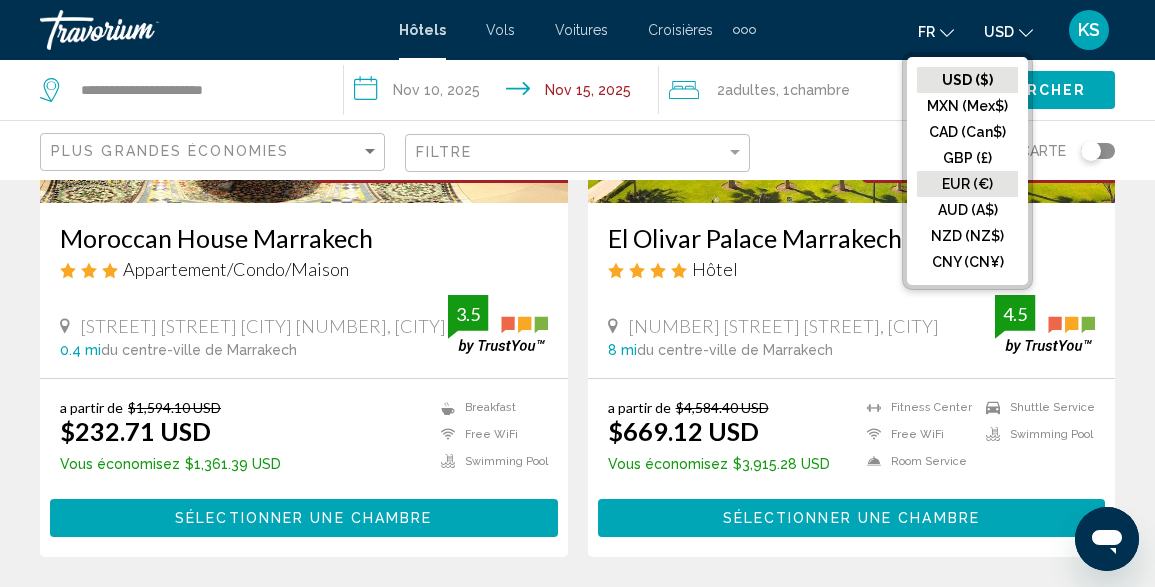 click on "EUR (€)" 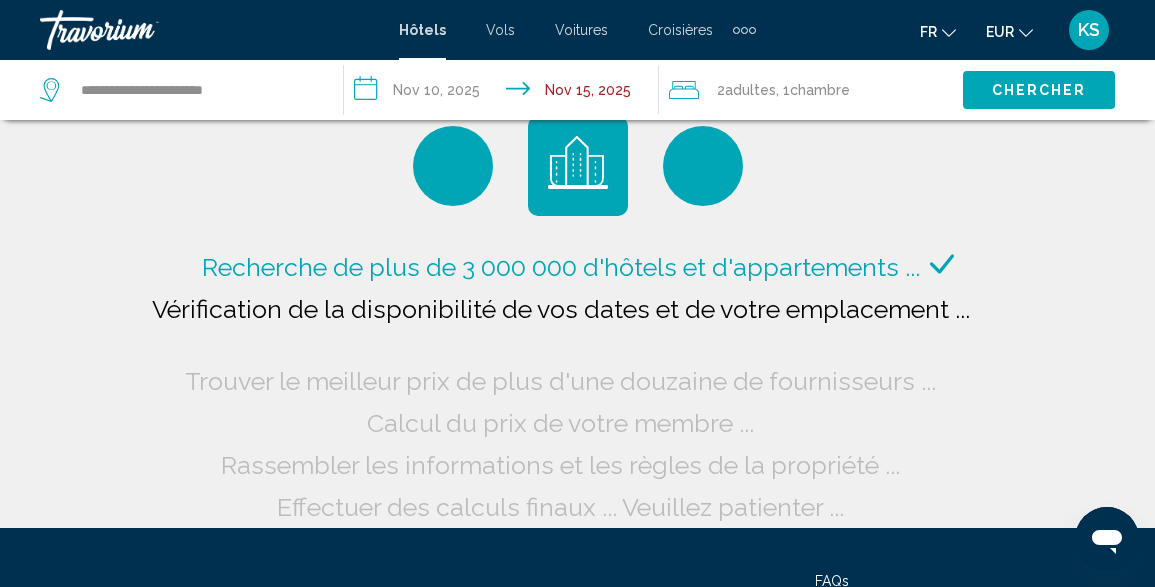 scroll, scrollTop: 0, scrollLeft: 0, axis: both 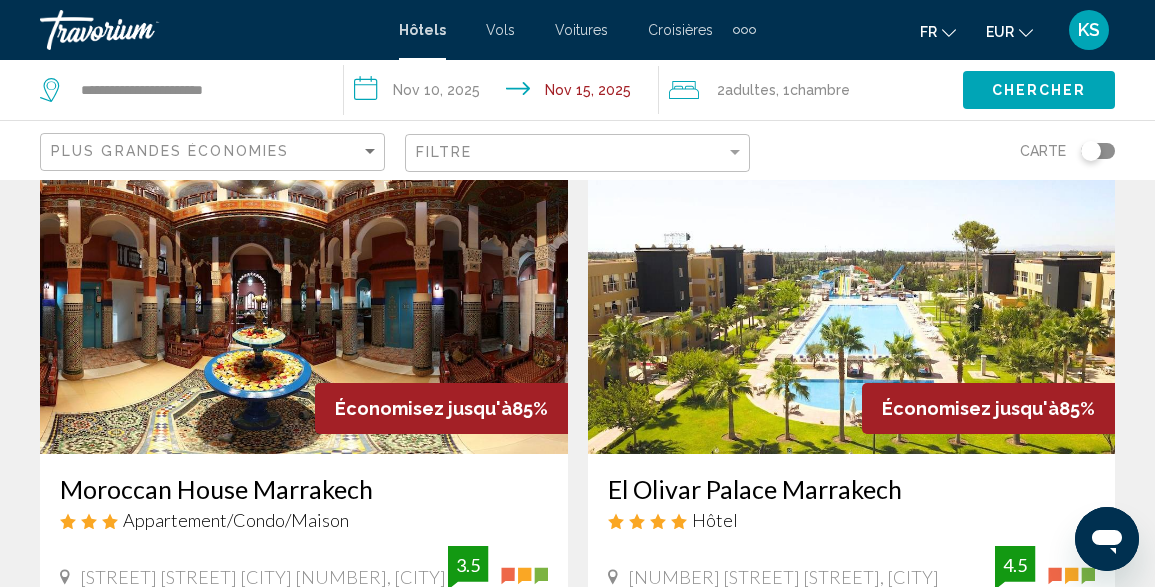 click at bounding box center (304, 294) 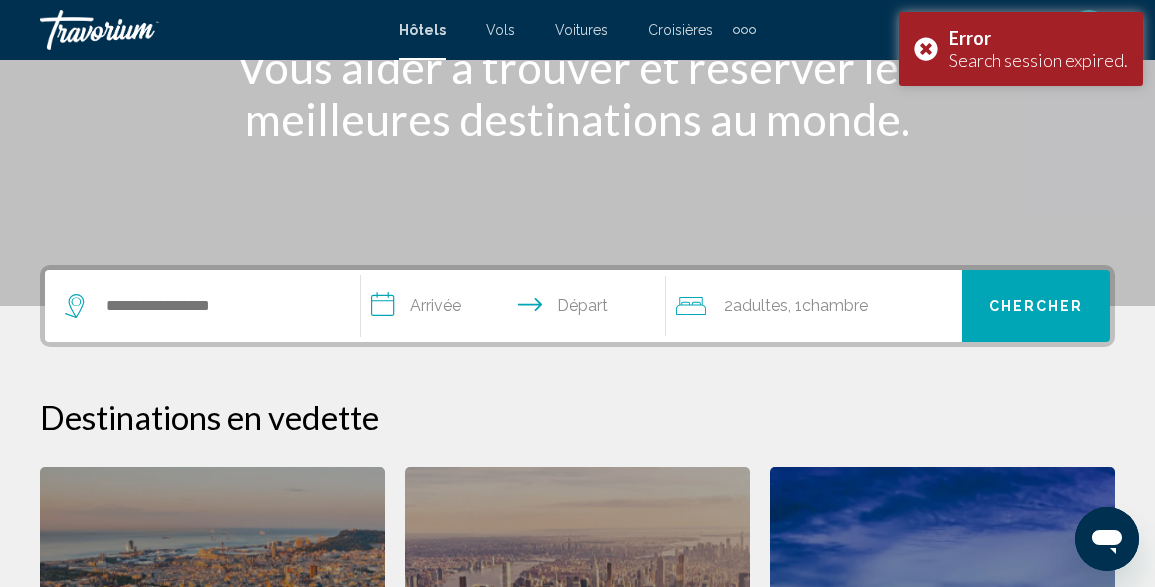 scroll, scrollTop: 0, scrollLeft: 0, axis: both 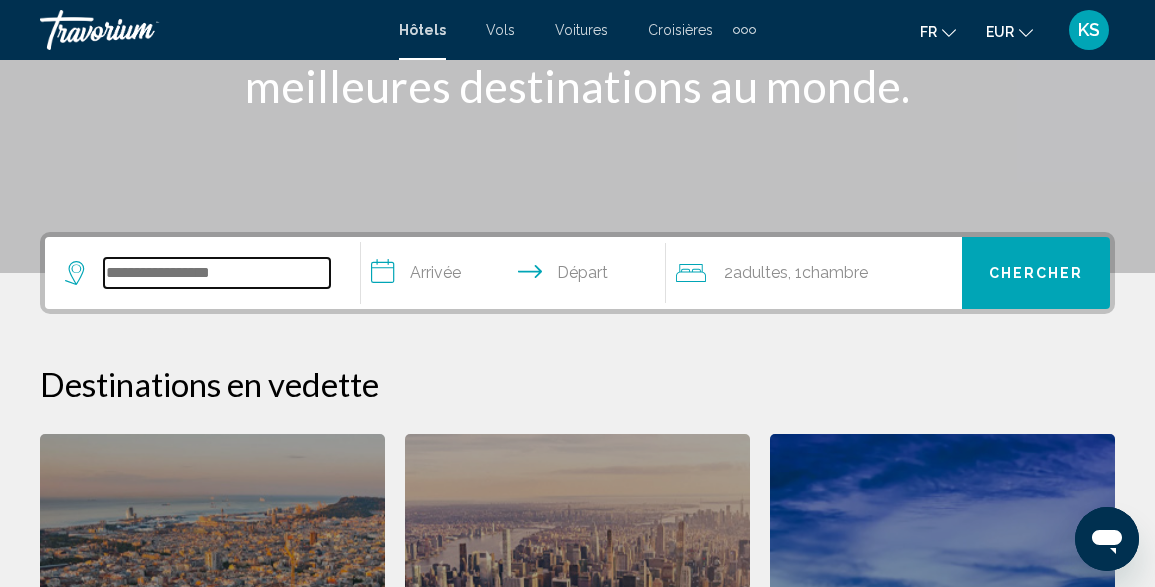 click at bounding box center (217, 273) 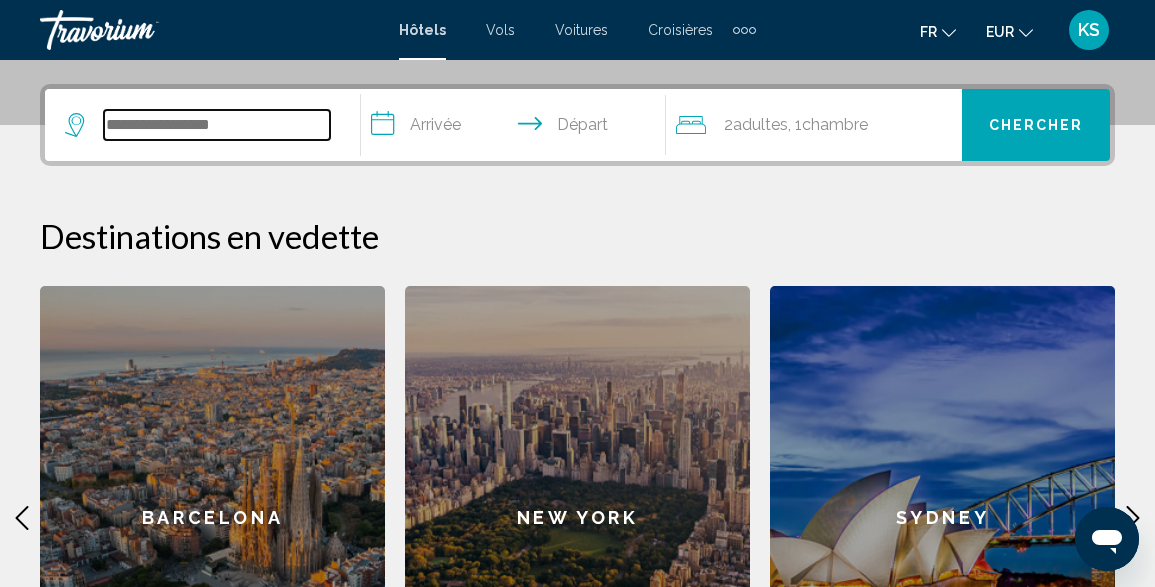 scroll, scrollTop: 494, scrollLeft: 0, axis: vertical 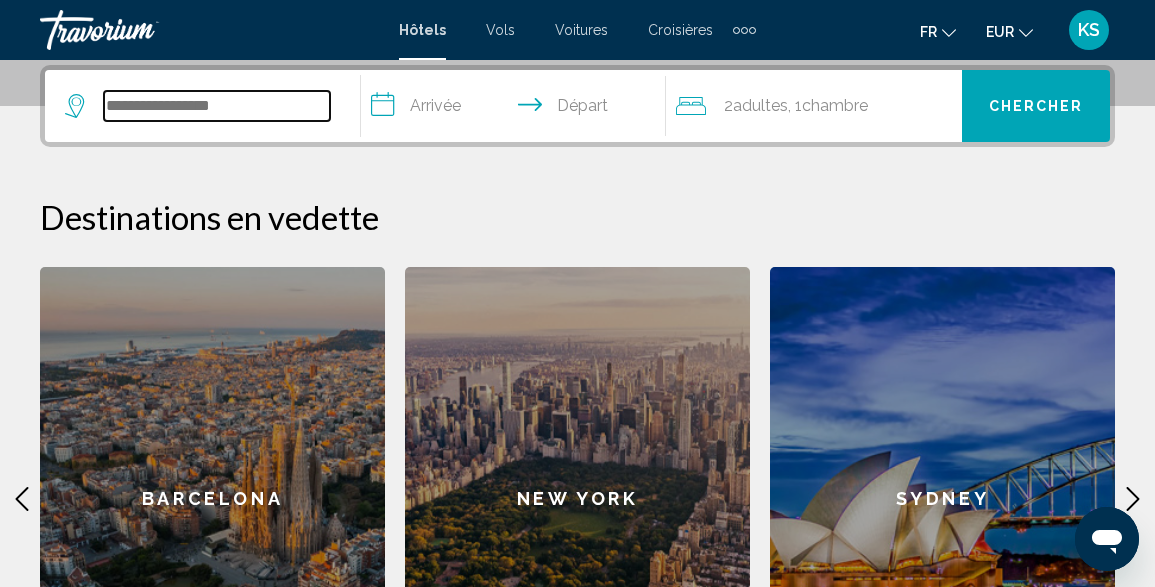click at bounding box center [217, 106] 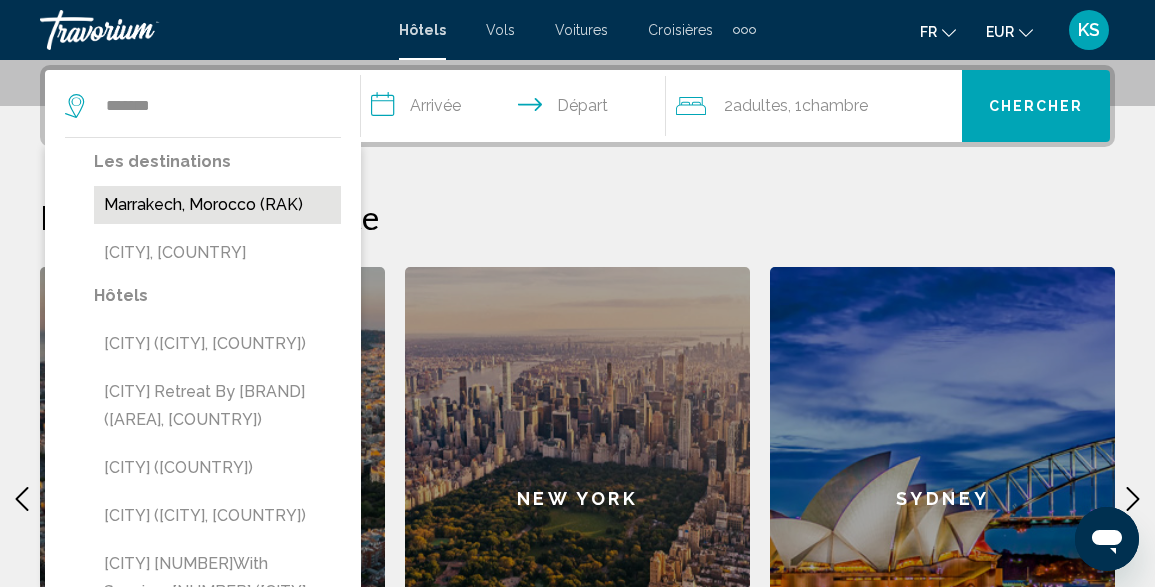 click on "Marrakech, Morocco (RAK)" at bounding box center [217, 205] 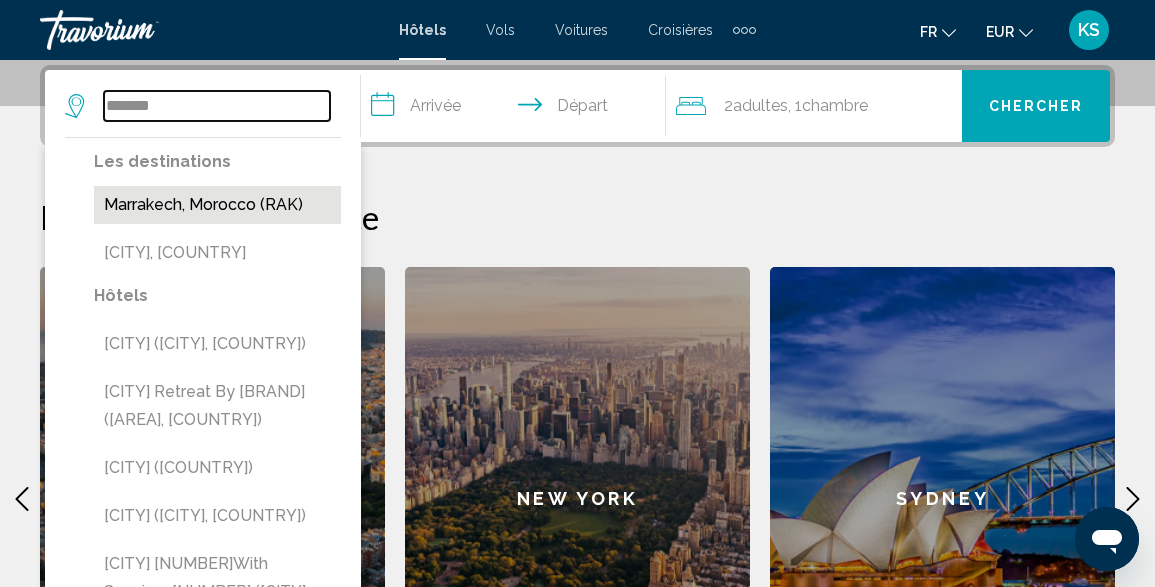 type on "**********" 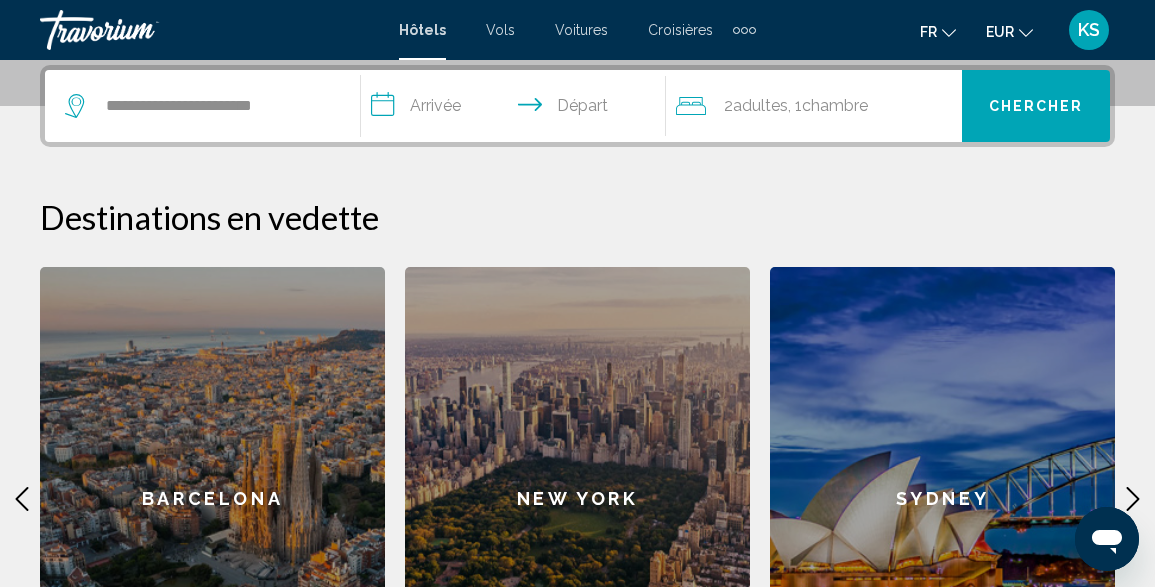 click on "**********" at bounding box center (518, 109) 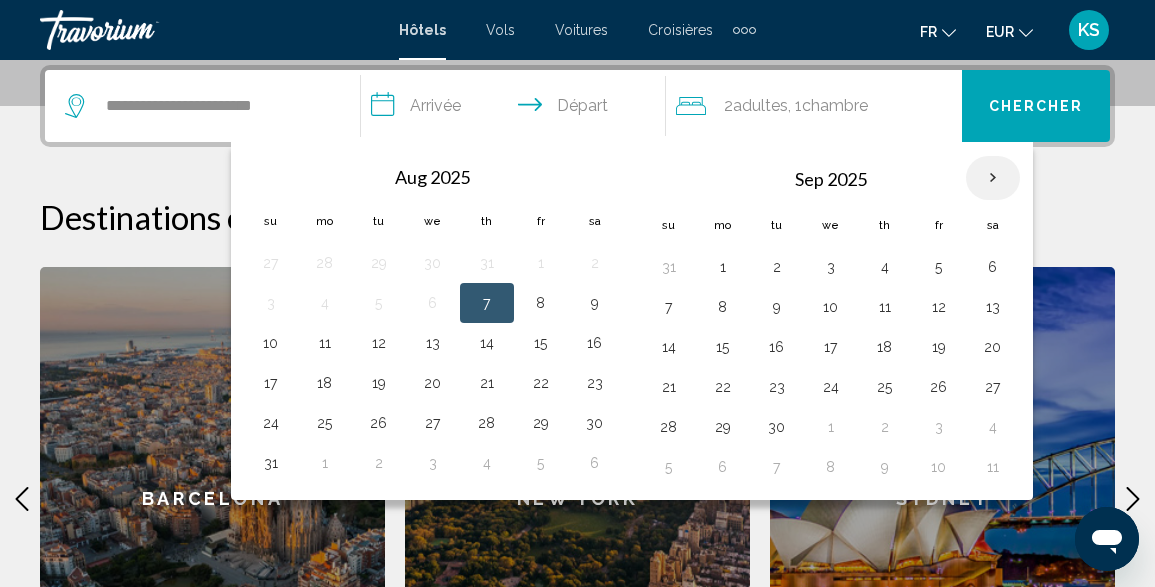 click at bounding box center [993, 178] 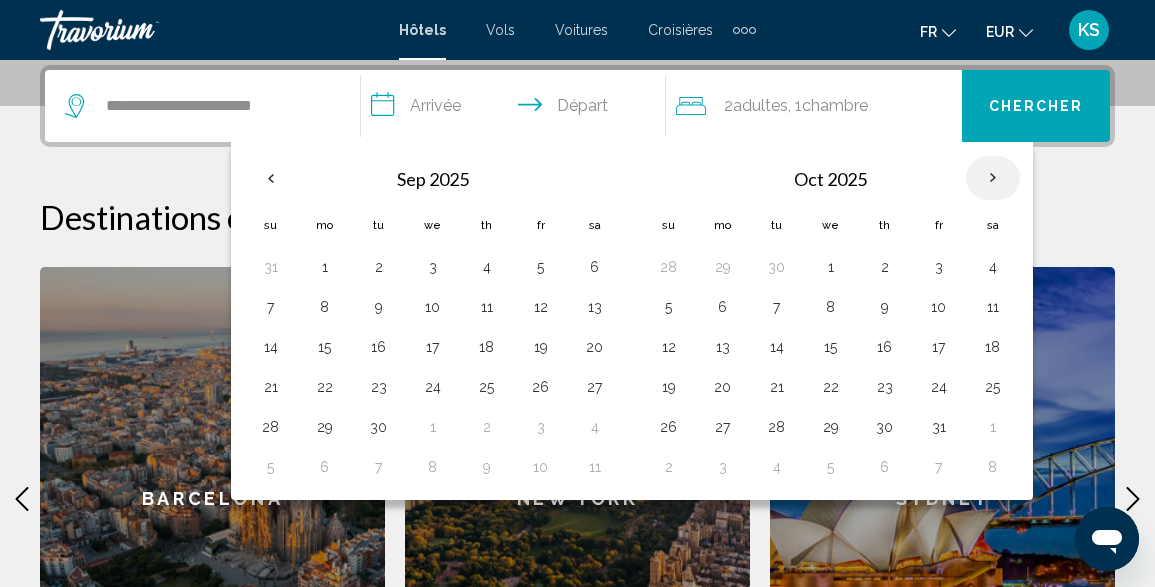 click at bounding box center (993, 178) 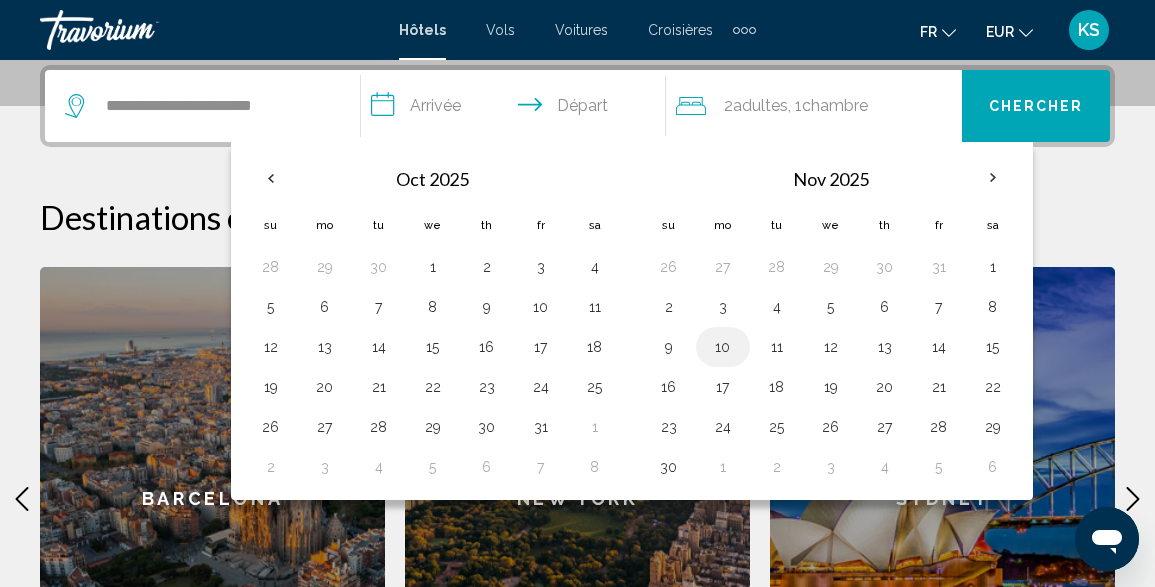 click on "10" at bounding box center (723, 347) 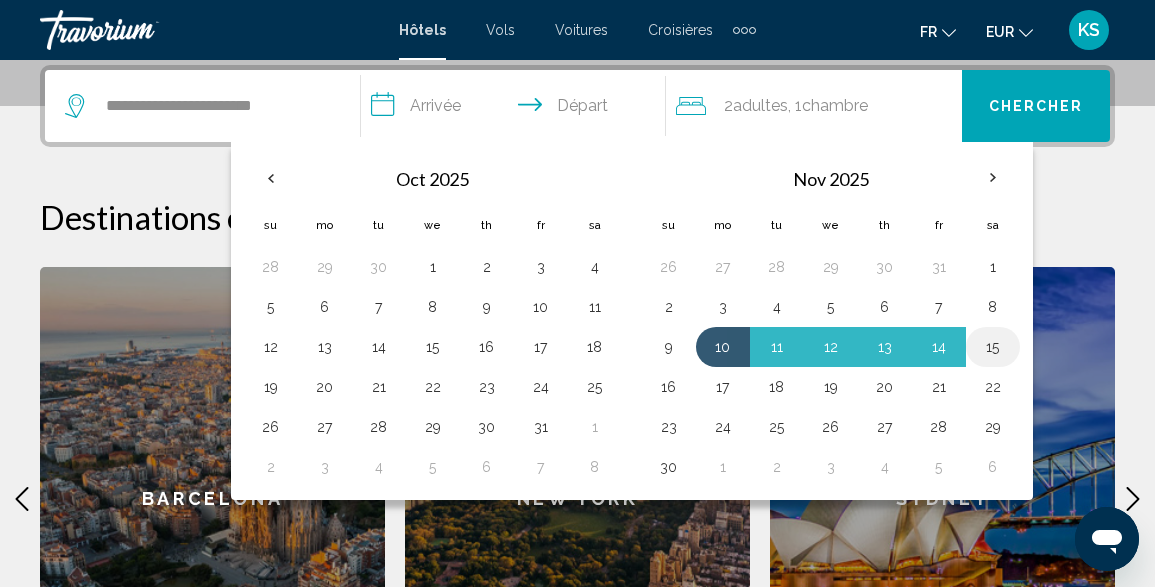 click on "15" at bounding box center [993, 347] 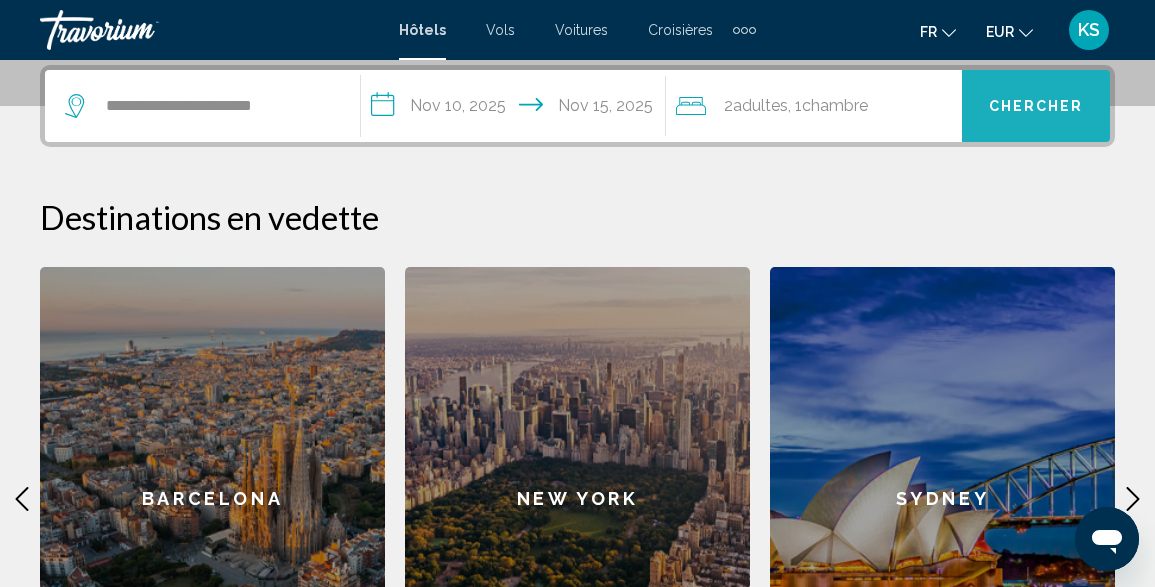 click on "Chercher" at bounding box center [1036, 106] 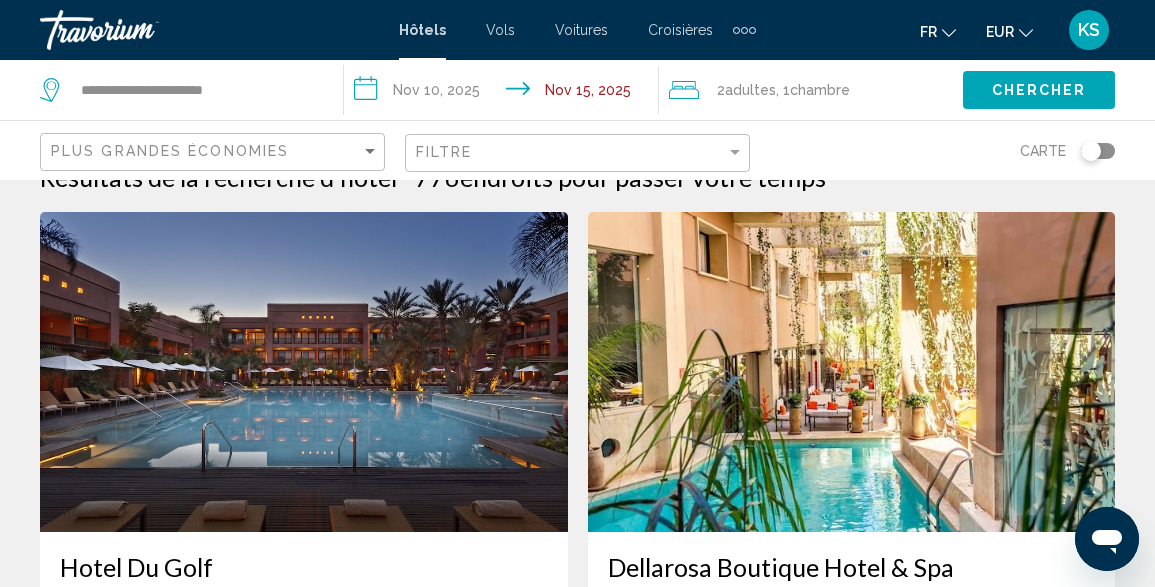 scroll, scrollTop: 34, scrollLeft: 0, axis: vertical 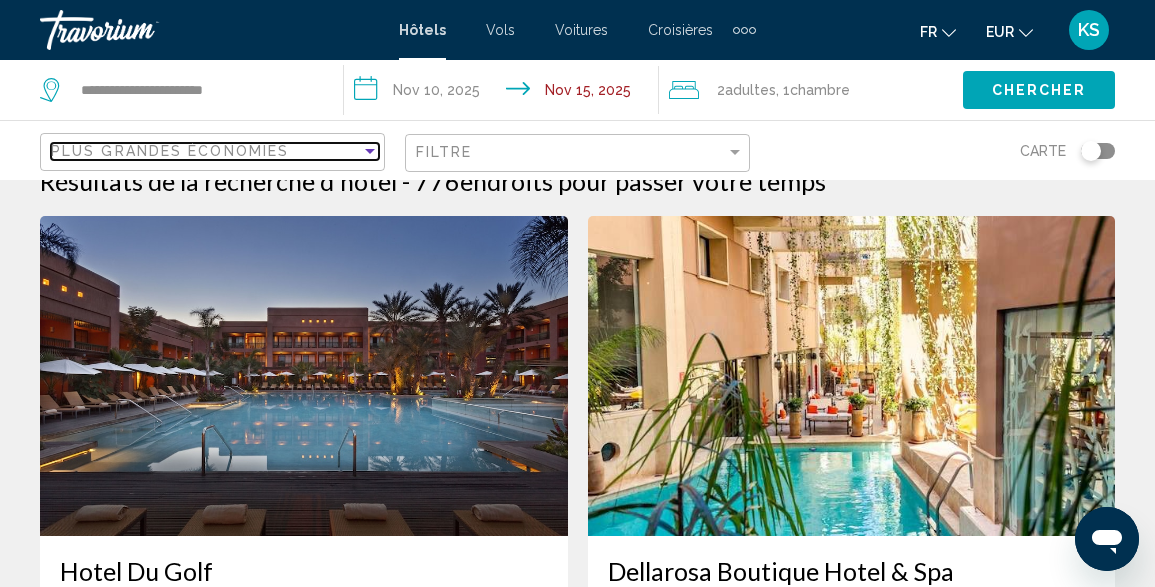 click on "Plus grandes économies" at bounding box center [206, 151] 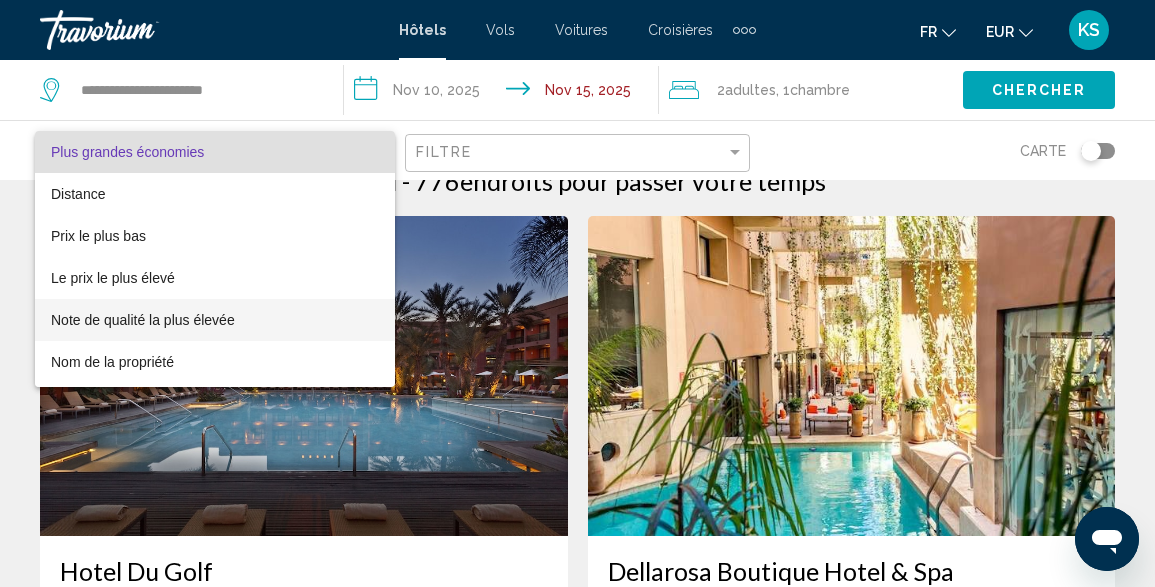 click on "Note de qualité la plus élevée" at bounding box center [143, 320] 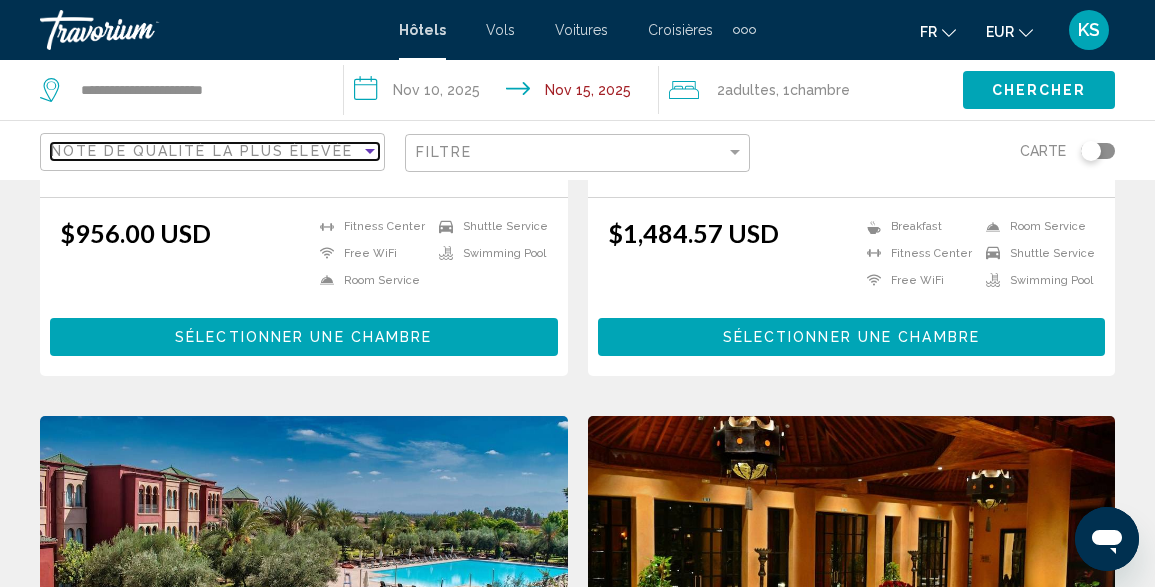 scroll, scrollTop: 549, scrollLeft: 0, axis: vertical 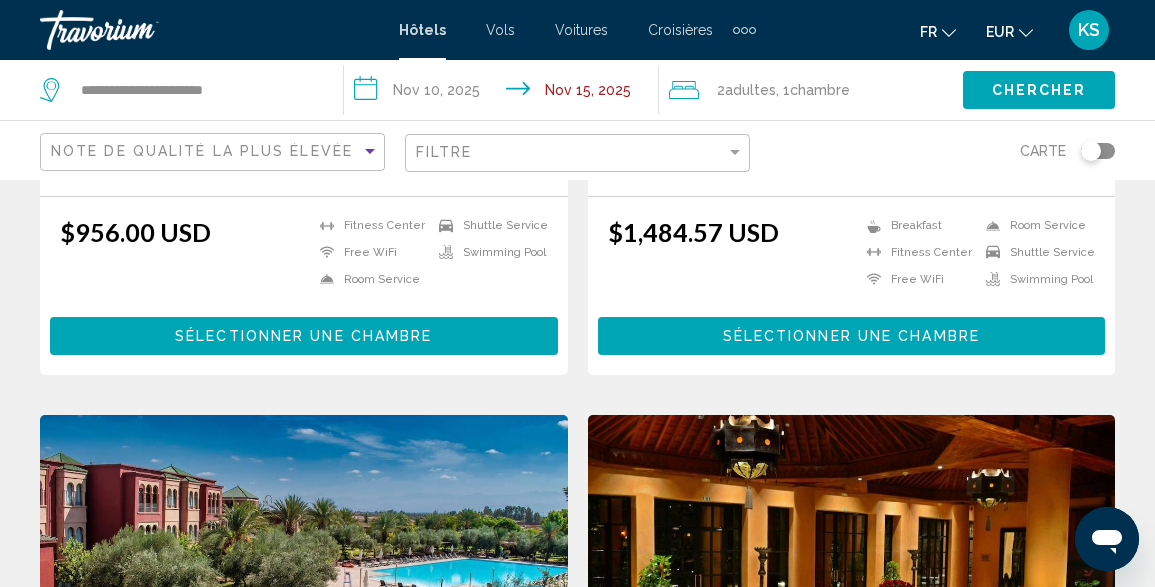 click on "EUR
USD ($) MXN (Mex$) CAD (Can$) GBP (£) EUR (€) AUD (A$) NZD (NZ$) CNY (CN¥)" 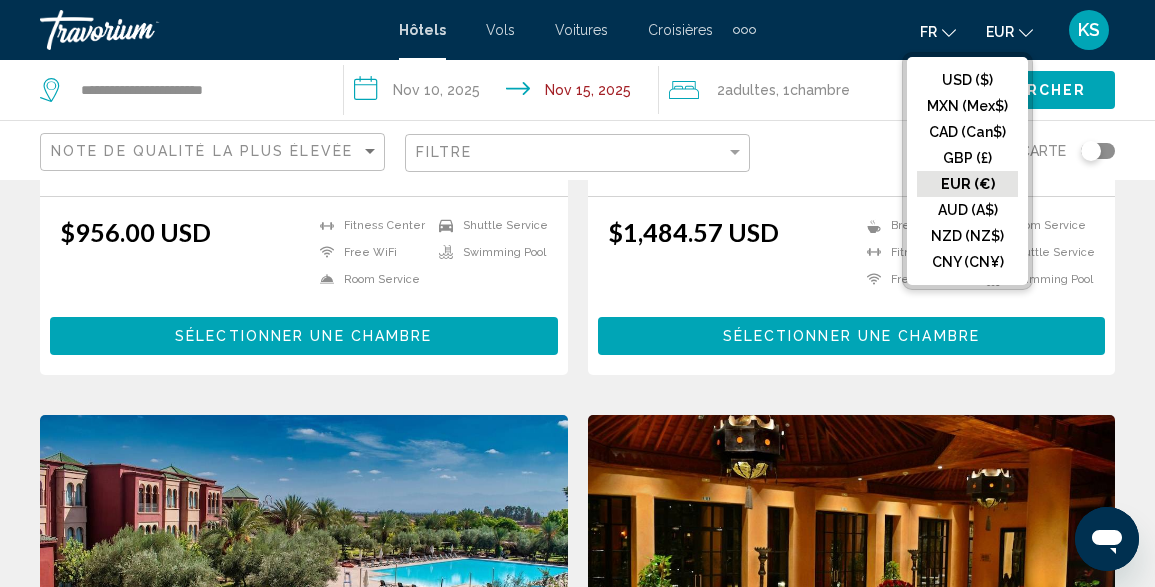 click on "EUR (€)" 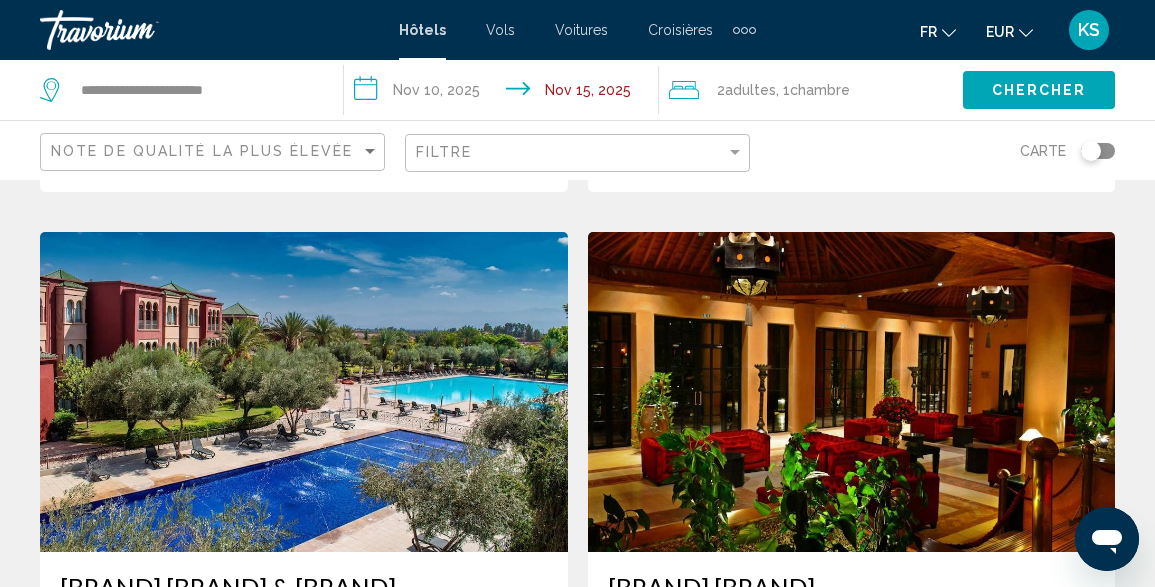 scroll, scrollTop: 0, scrollLeft: 0, axis: both 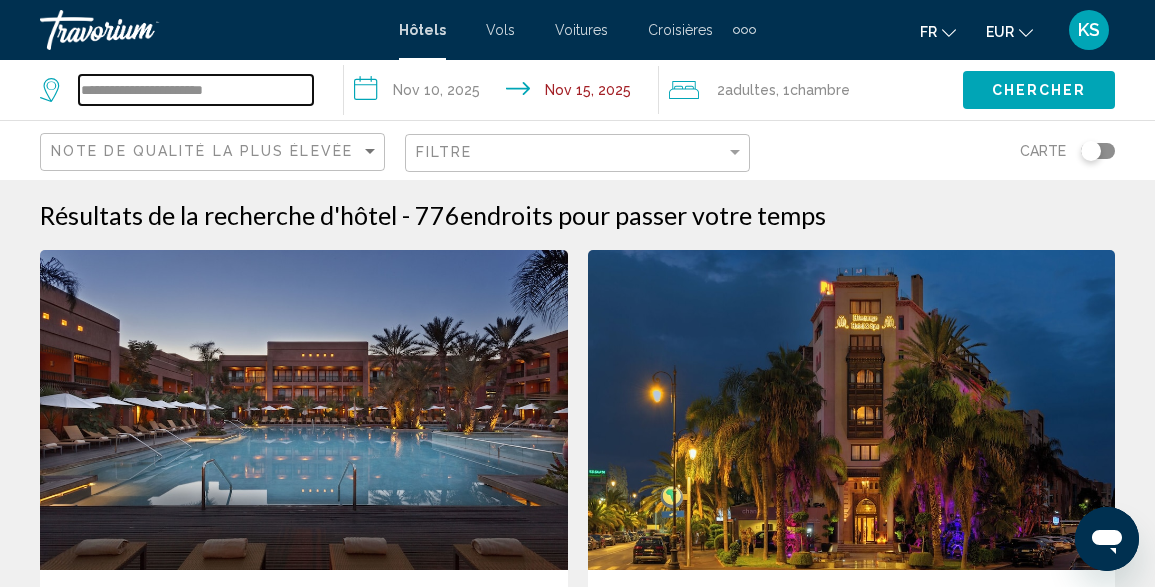 click on "**********" at bounding box center [196, 90] 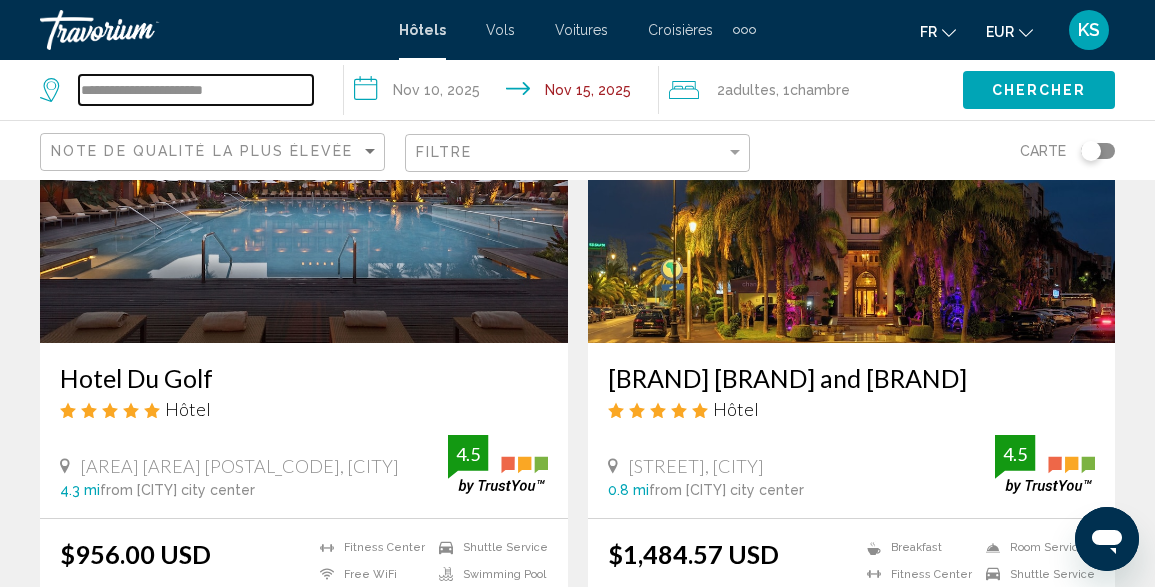 scroll, scrollTop: 0, scrollLeft: 0, axis: both 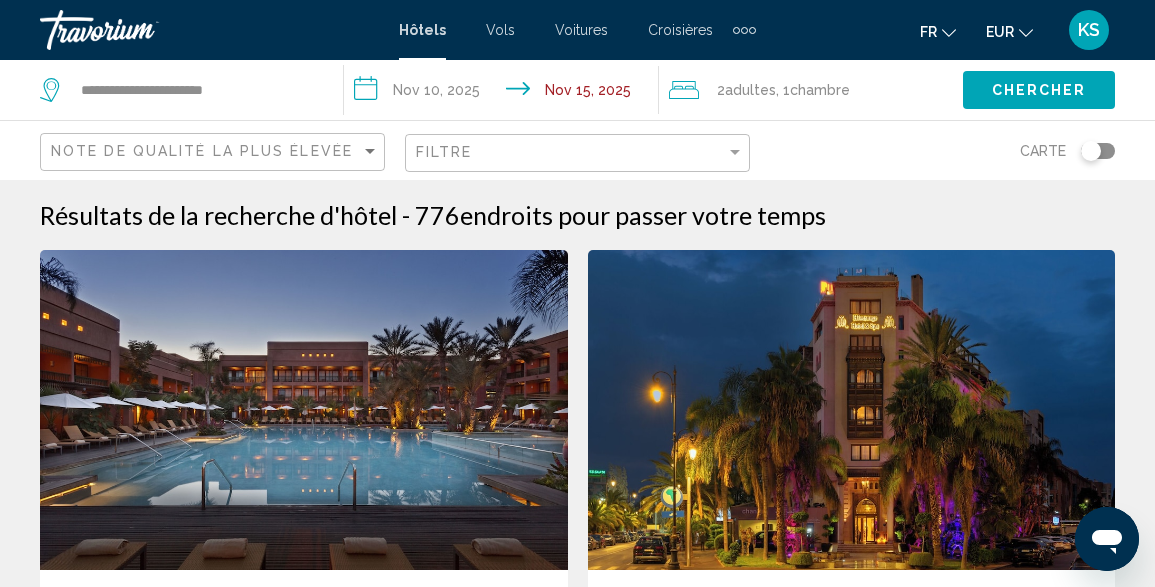 click on "Note de qualité la plus élevée" 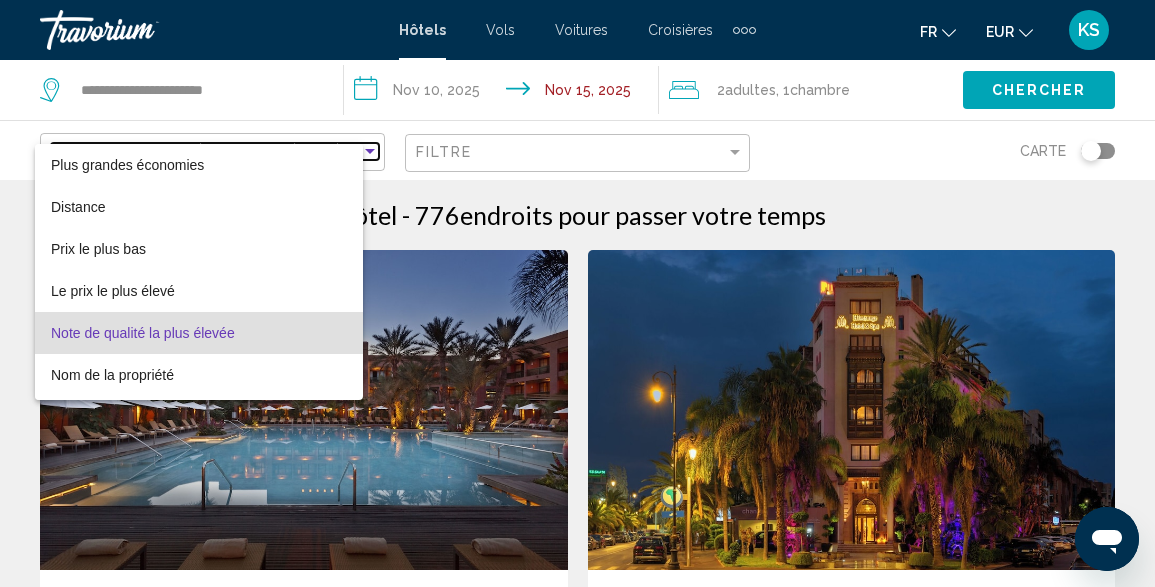 scroll, scrollTop: 38, scrollLeft: 0, axis: vertical 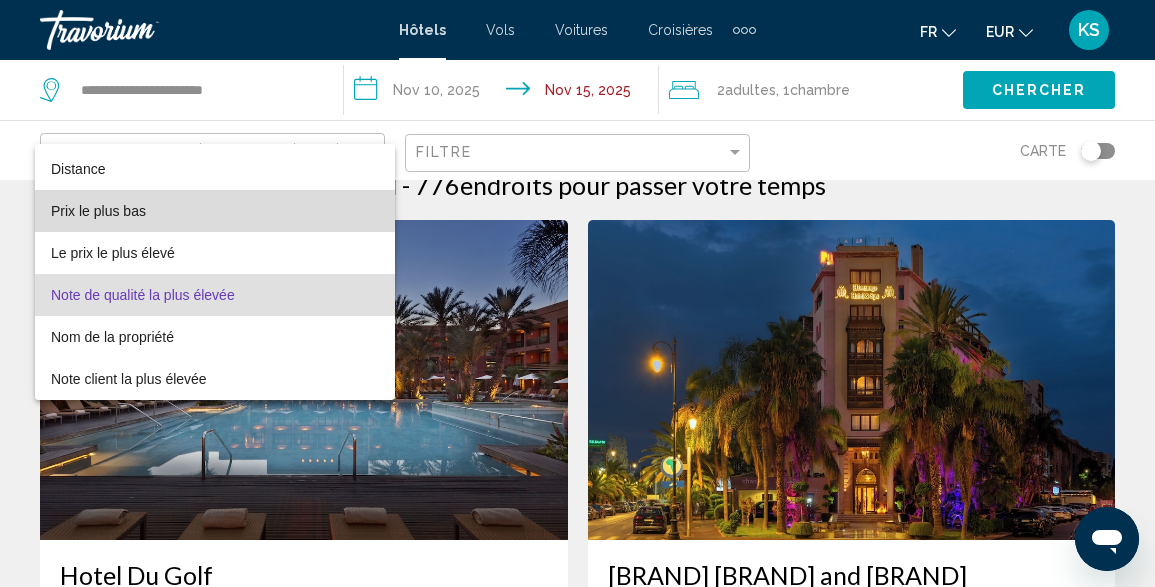 click on "Prix le plus bas" at bounding box center (215, 211) 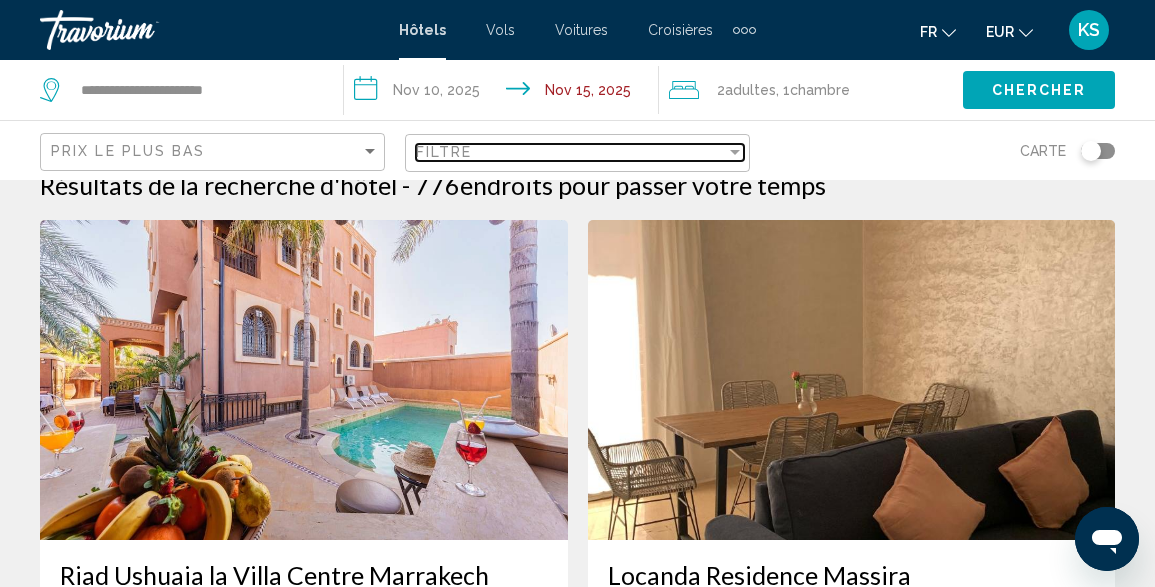 click on "Filtre" at bounding box center [571, 152] 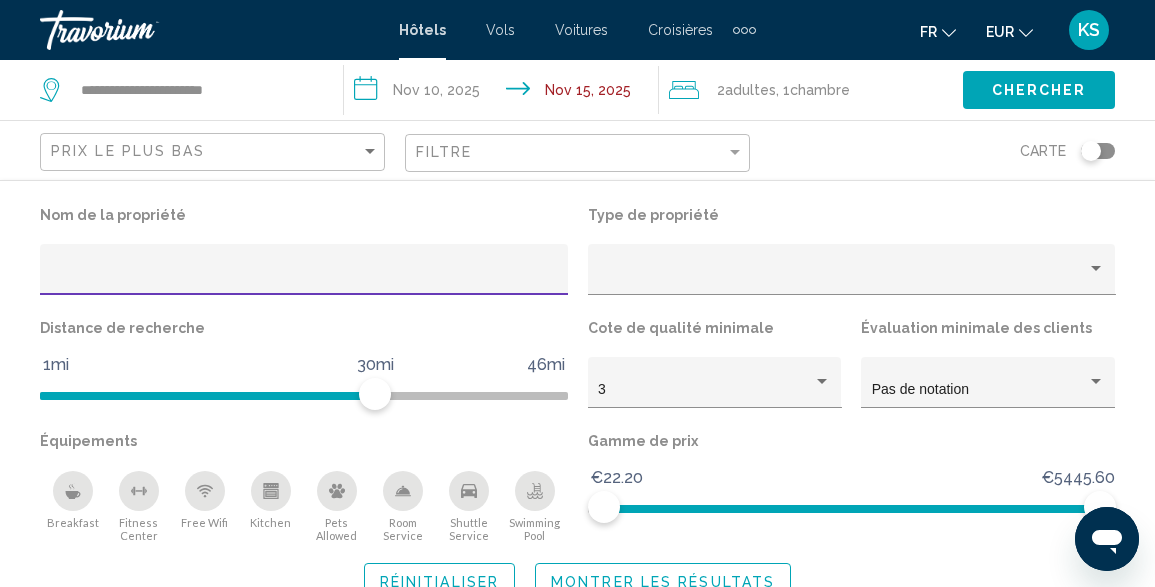 scroll, scrollTop: 134, scrollLeft: 0, axis: vertical 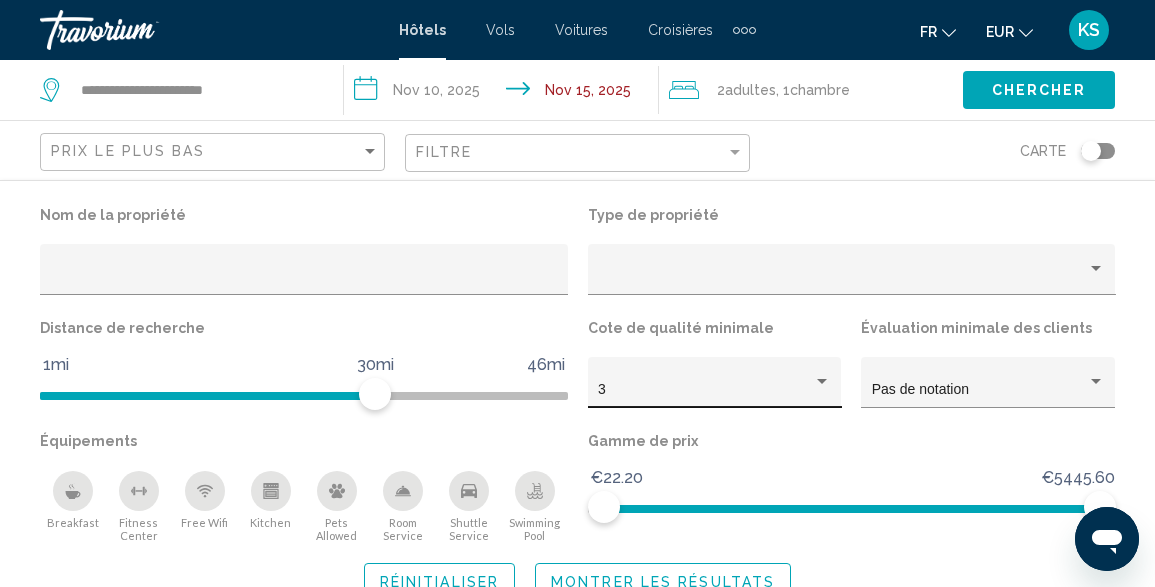 click on "3" 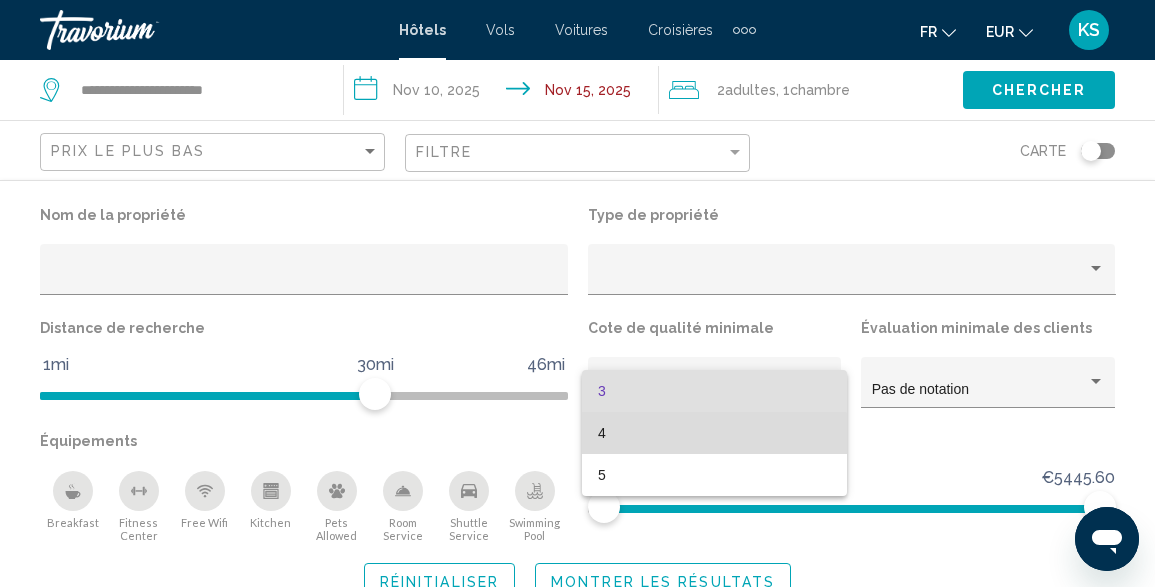 click on "4" at bounding box center [714, 433] 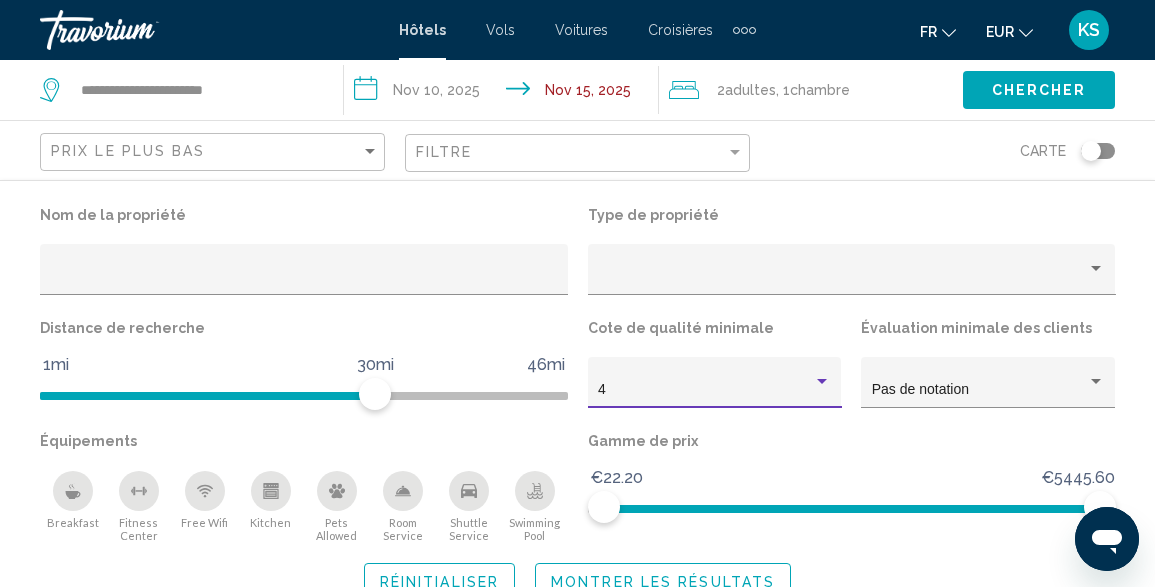 scroll, scrollTop: 276, scrollLeft: 0, axis: vertical 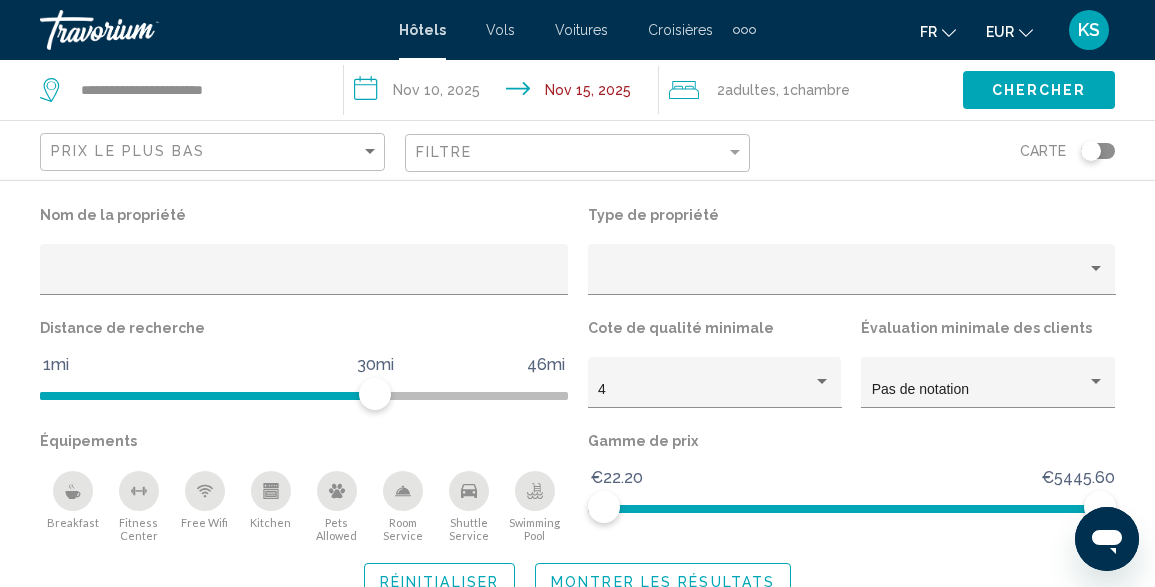 click 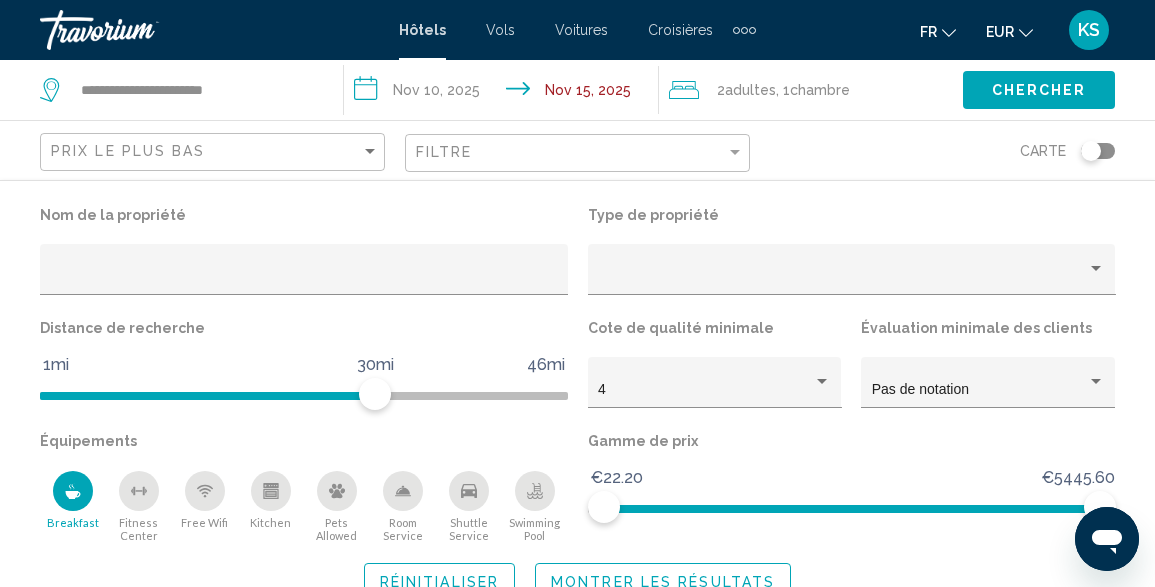 click 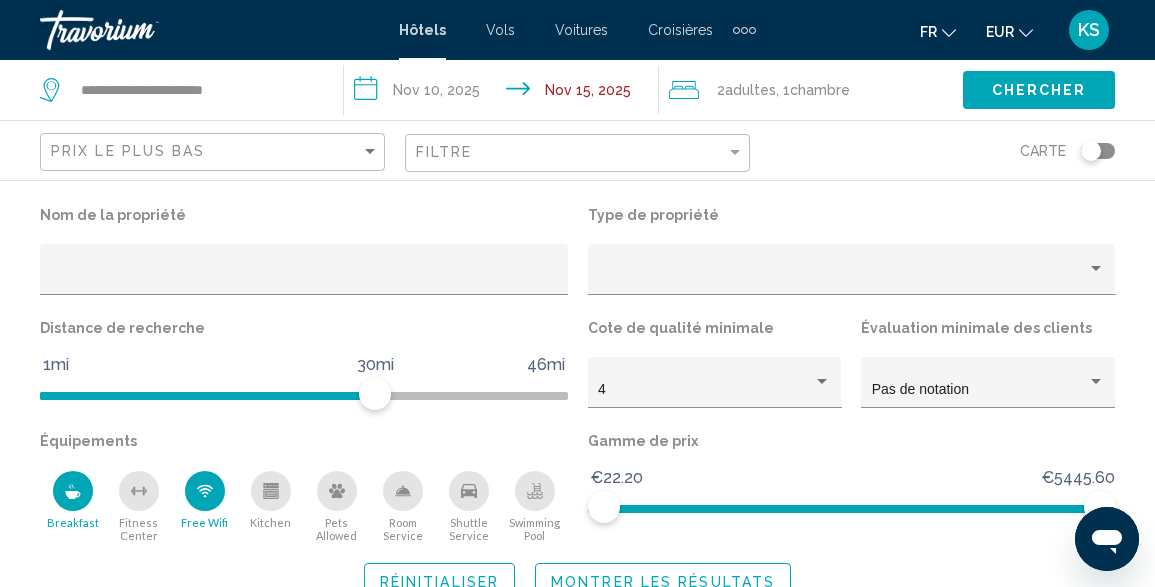 click 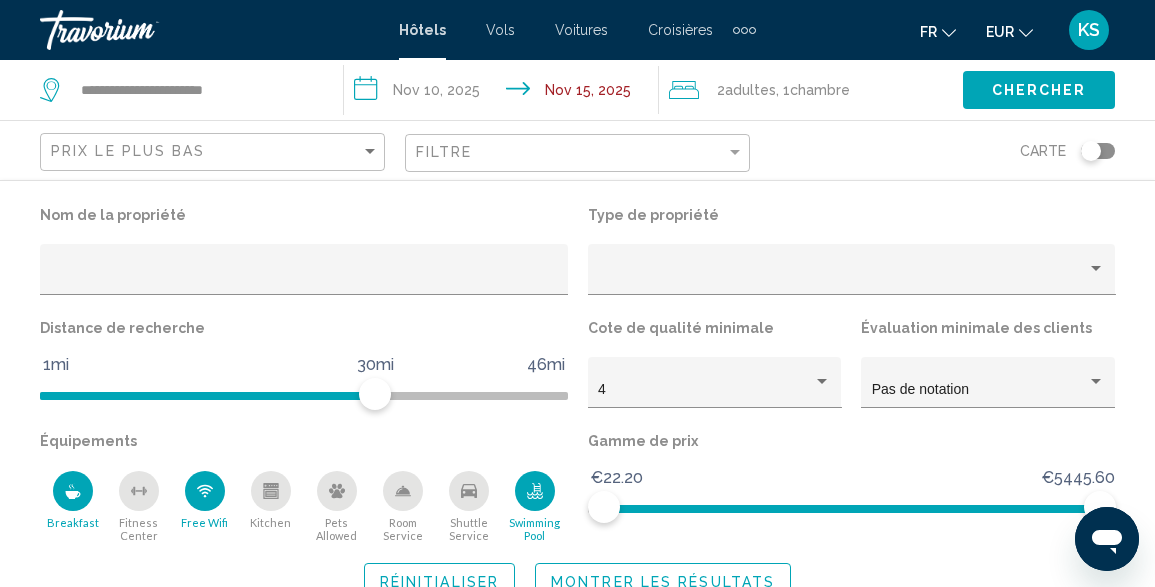 scroll, scrollTop: 418, scrollLeft: 0, axis: vertical 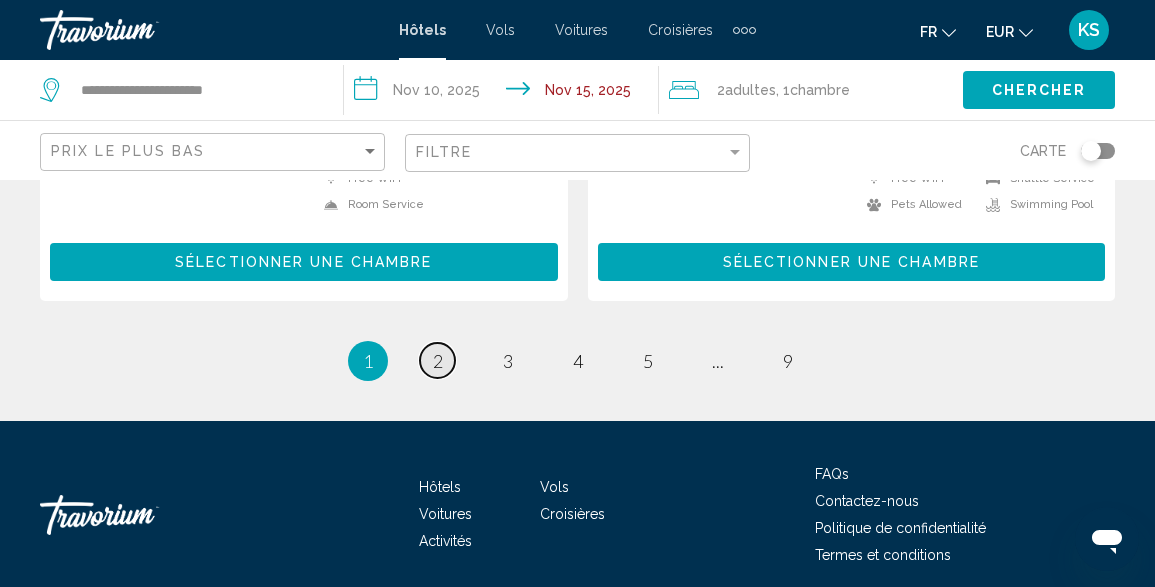 click on "2" at bounding box center (438, 361) 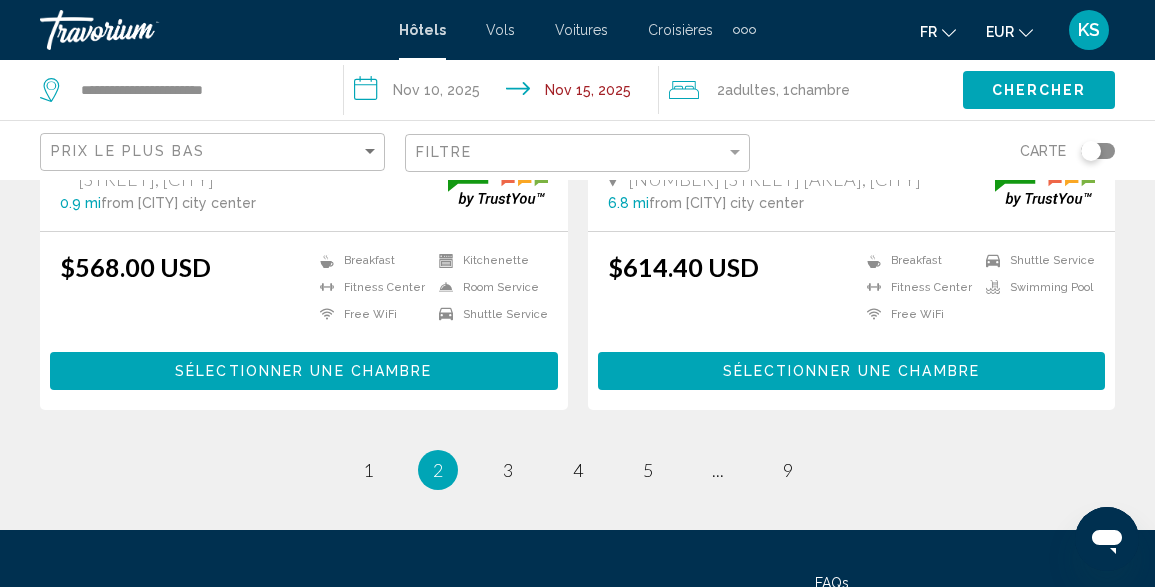 scroll, scrollTop: 4274, scrollLeft: 0, axis: vertical 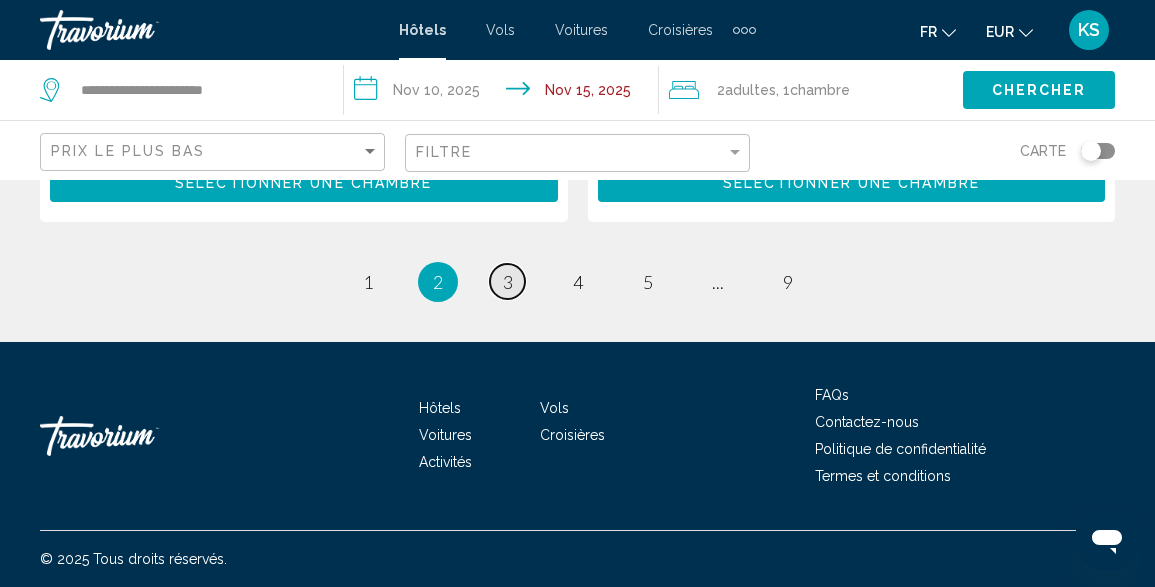 click on "3" at bounding box center (508, 282) 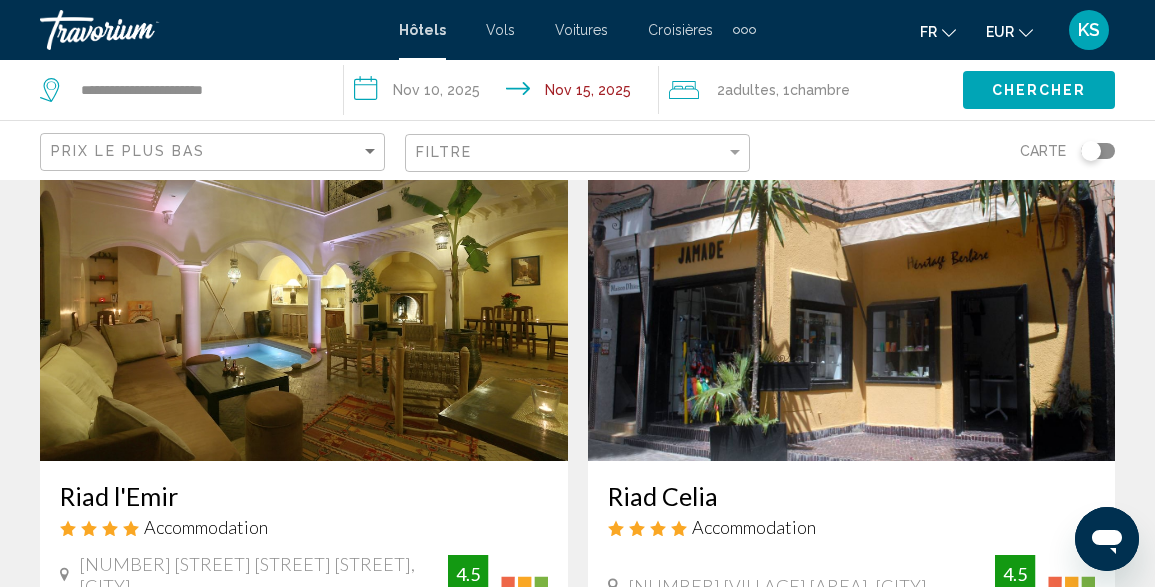 scroll, scrollTop: 88, scrollLeft: 0, axis: vertical 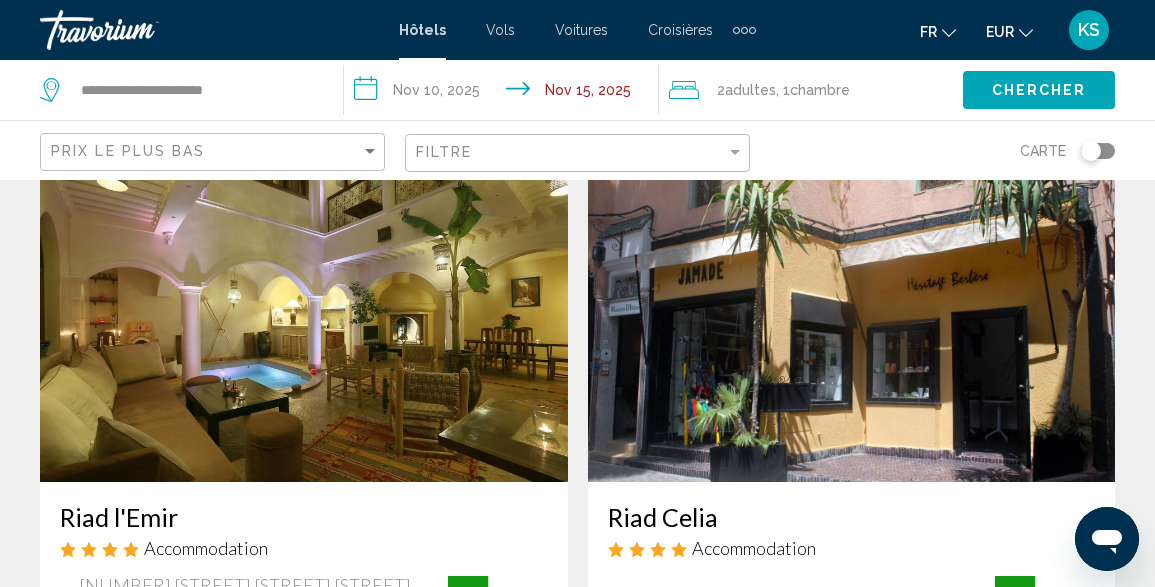 click at bounding box center (304, 322) 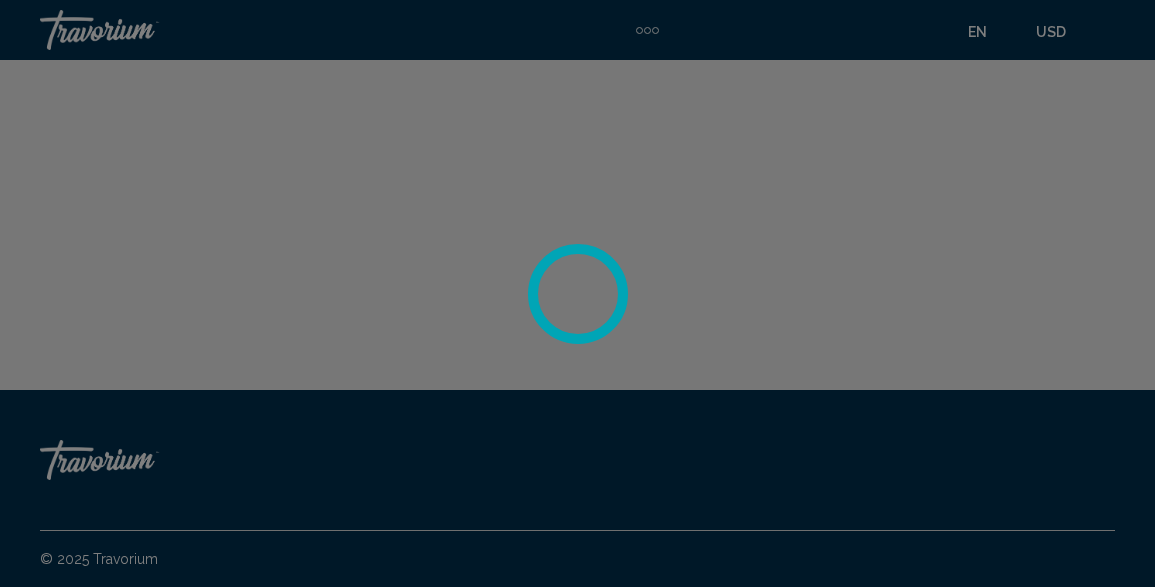 scroll, scrollTop: 0, scrollLeft: 0, axis: both 